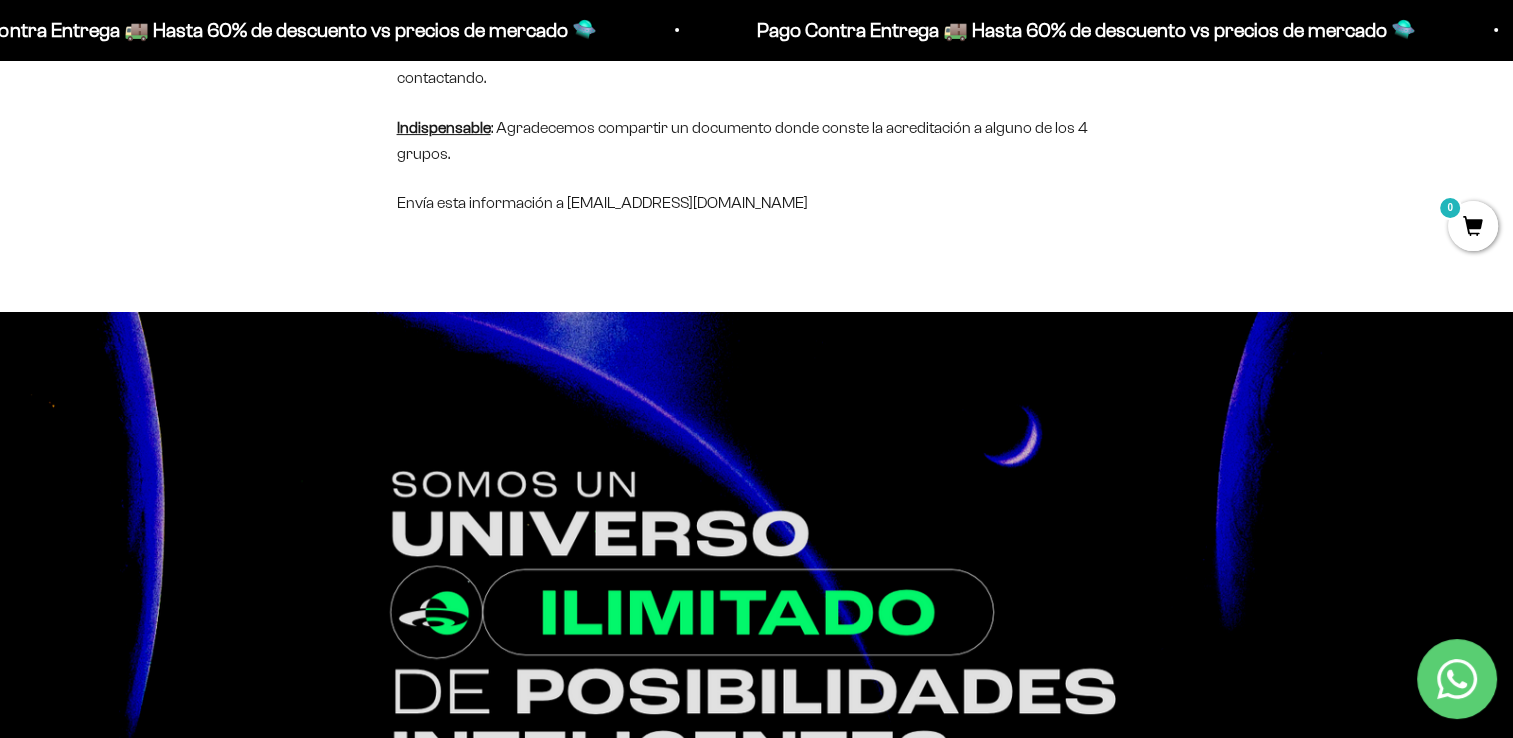 scroll, scrollTop: 0, scrollLeft: 0, axis: both 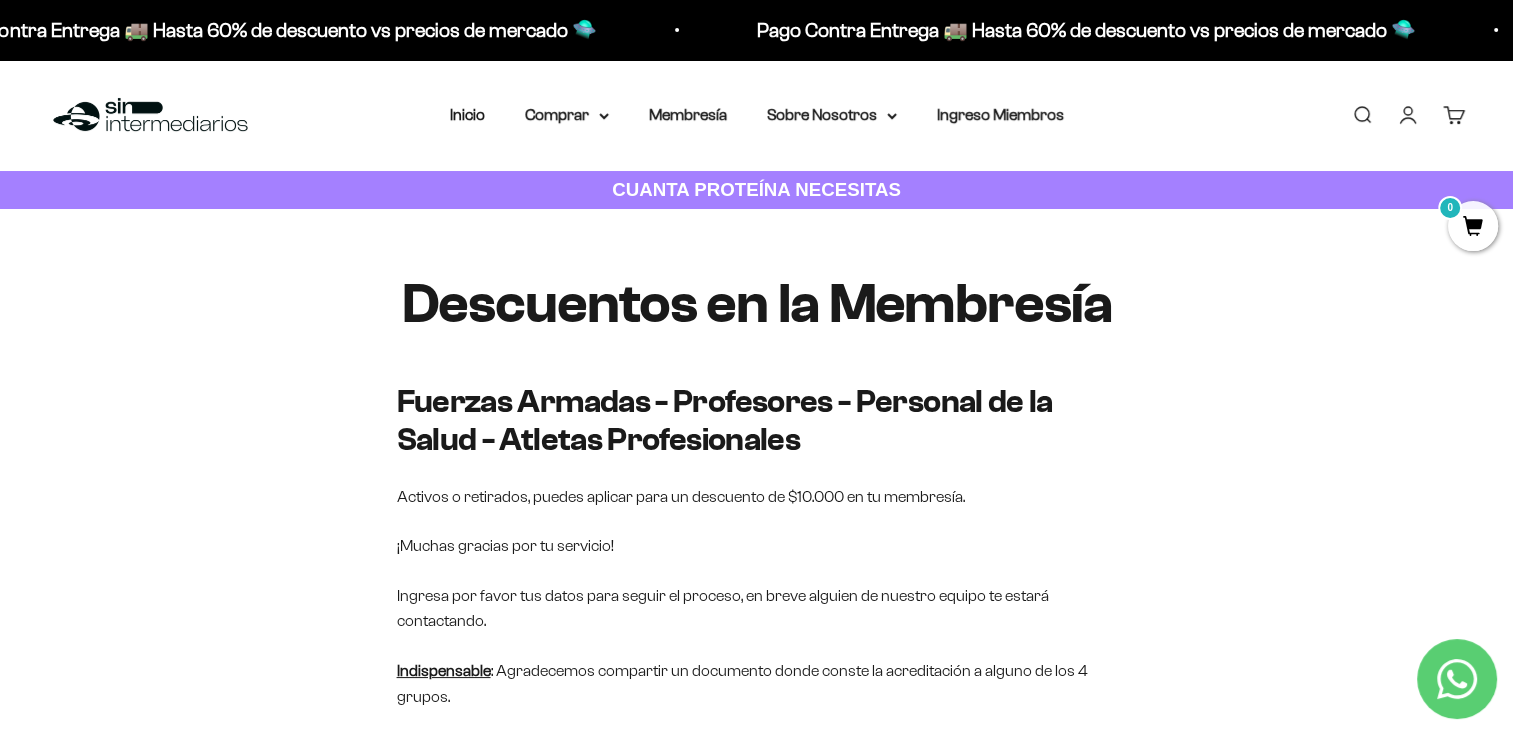 click on "Iniciar sesión" at bounding box center [1408, 115] 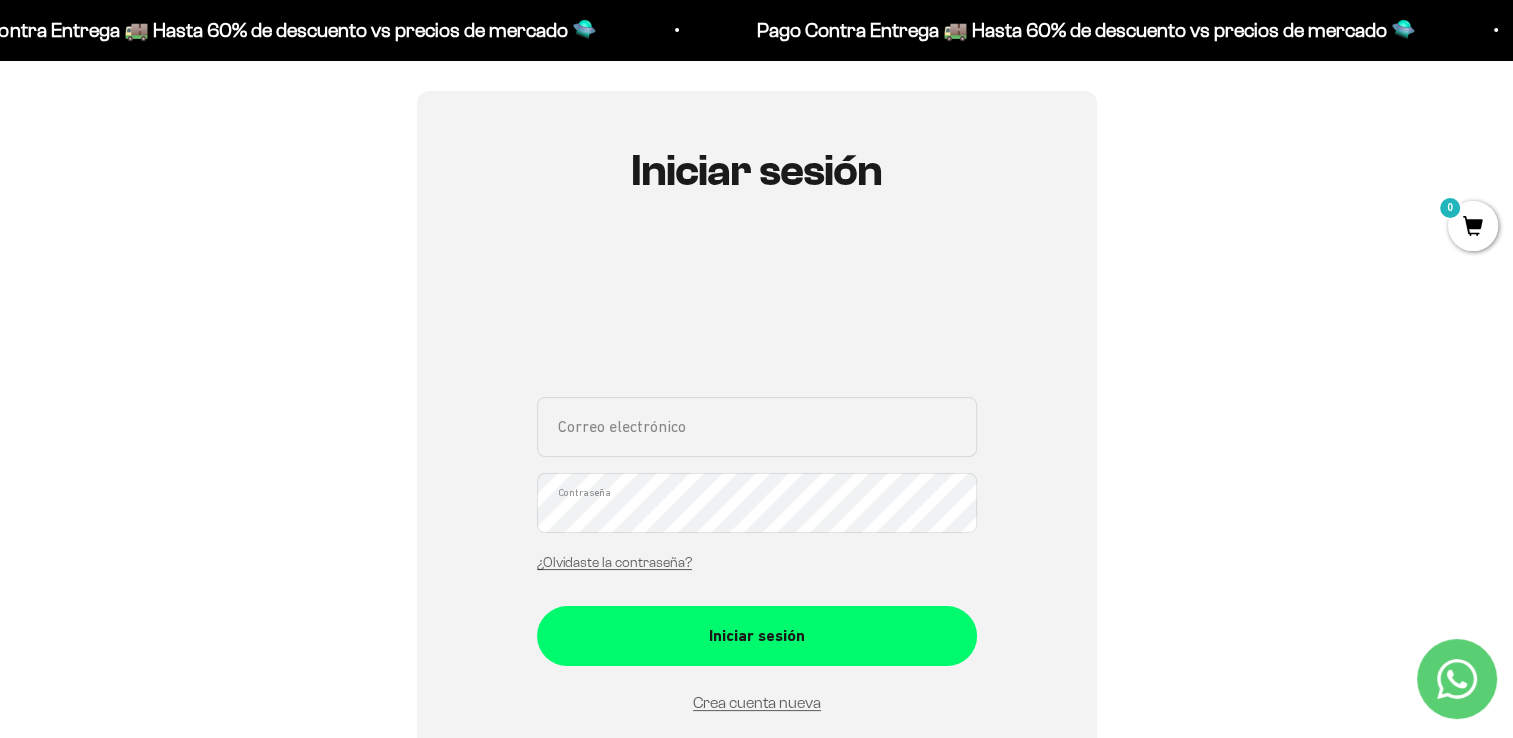 scroll, scrollTop: 151, scrollLeft: 0, axis: vertical 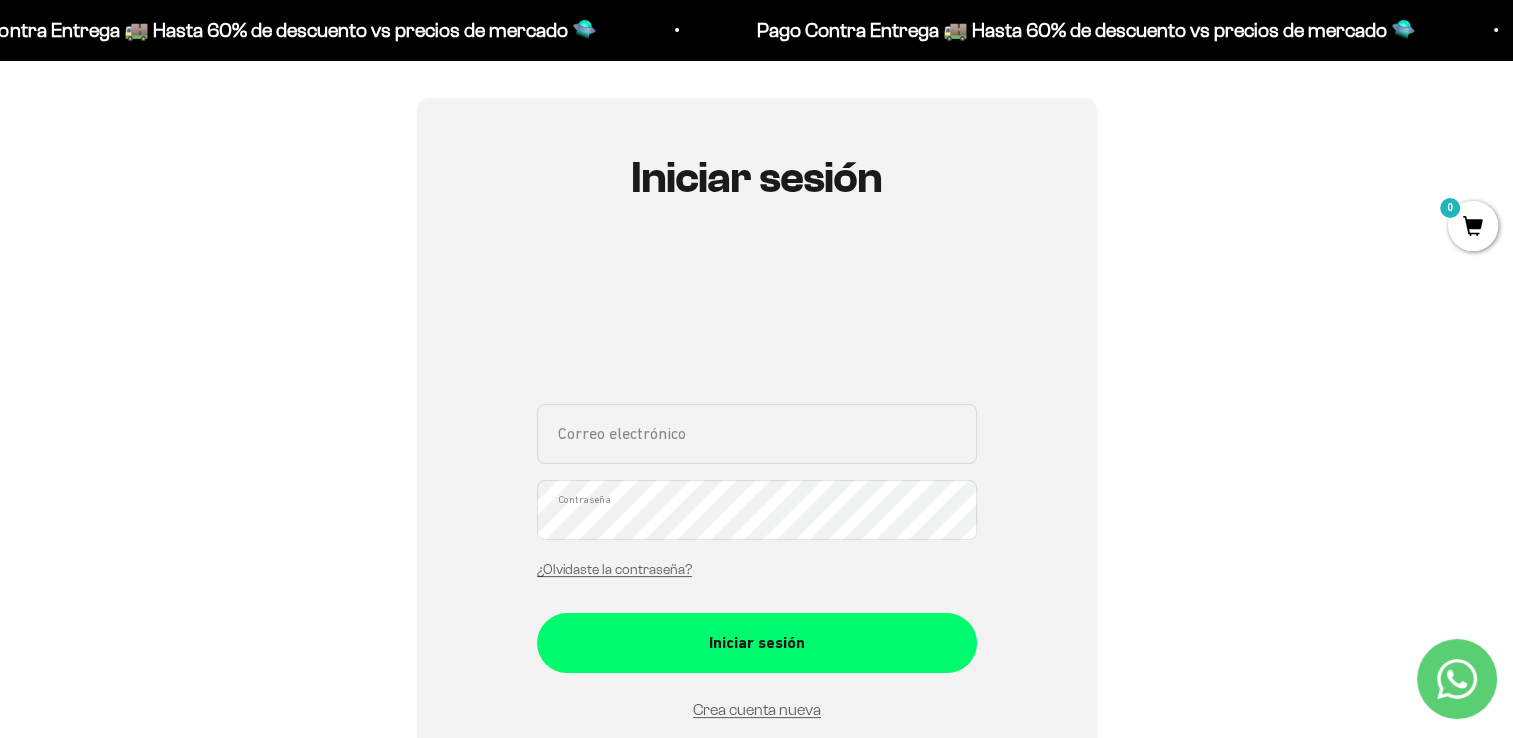 click on "Correo electrónico" at bounding box center (757, 434) 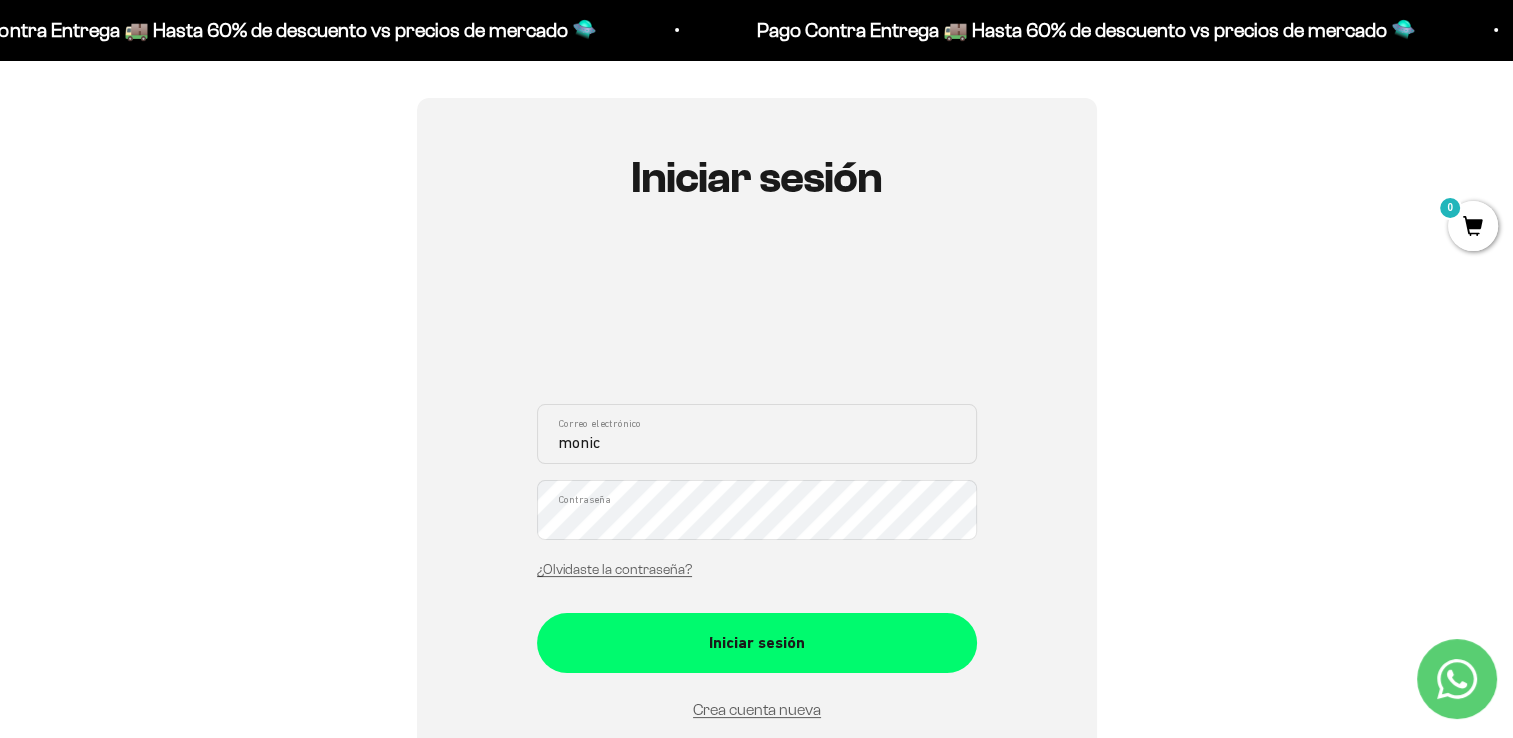 type on "[PERSON_NAME]" 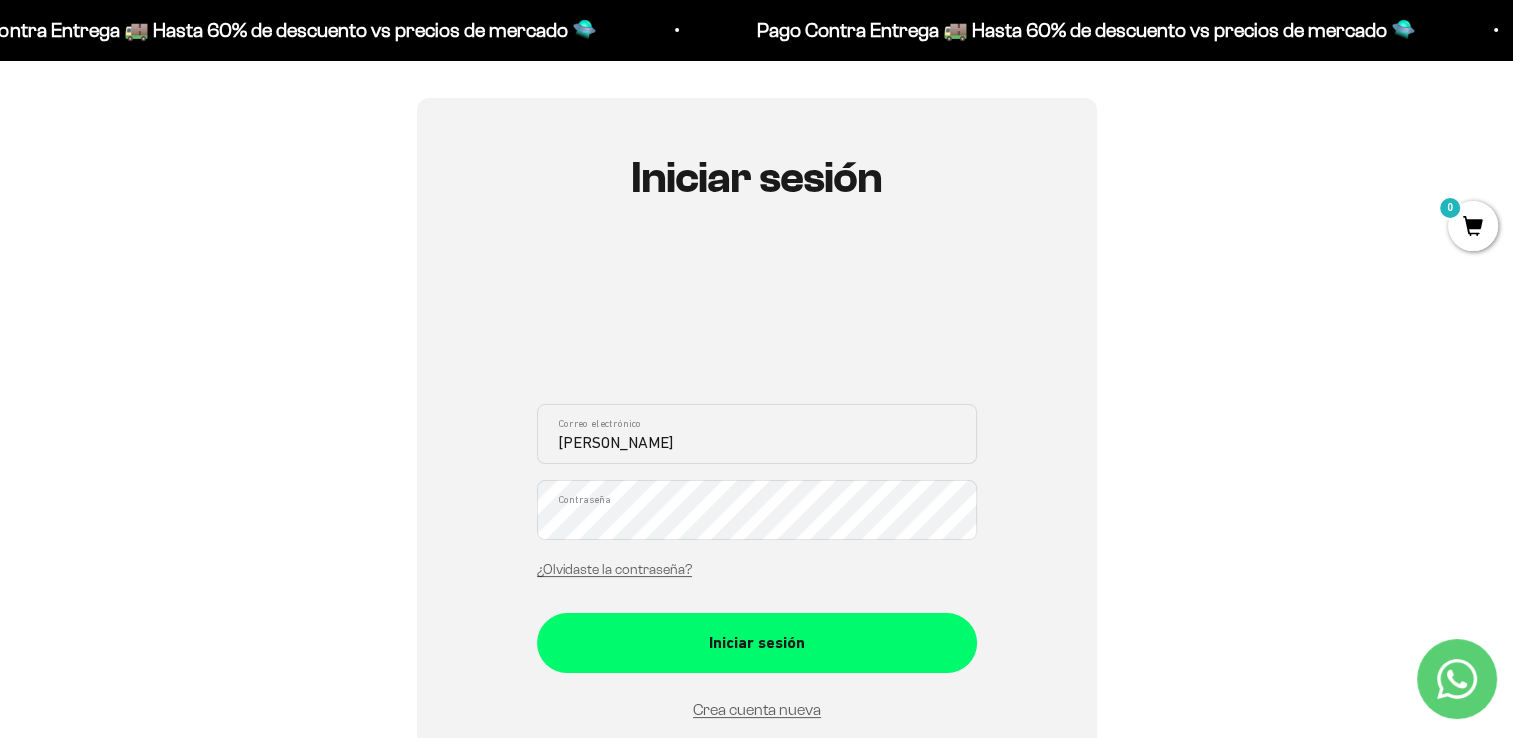 click on "[PERSON_NAME]" at bounding box center [757, 434] 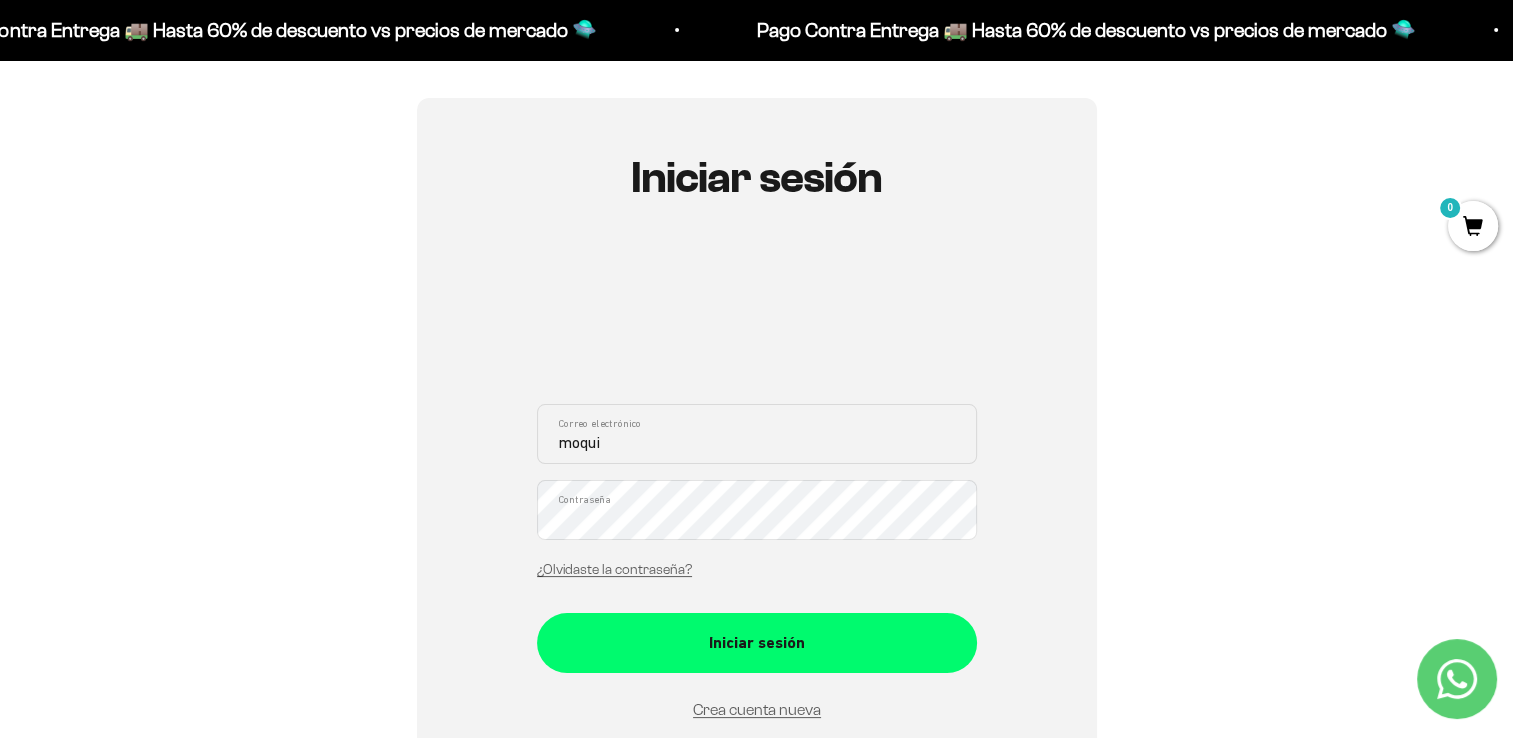 type on "moquinonesm@unal.edu.co" 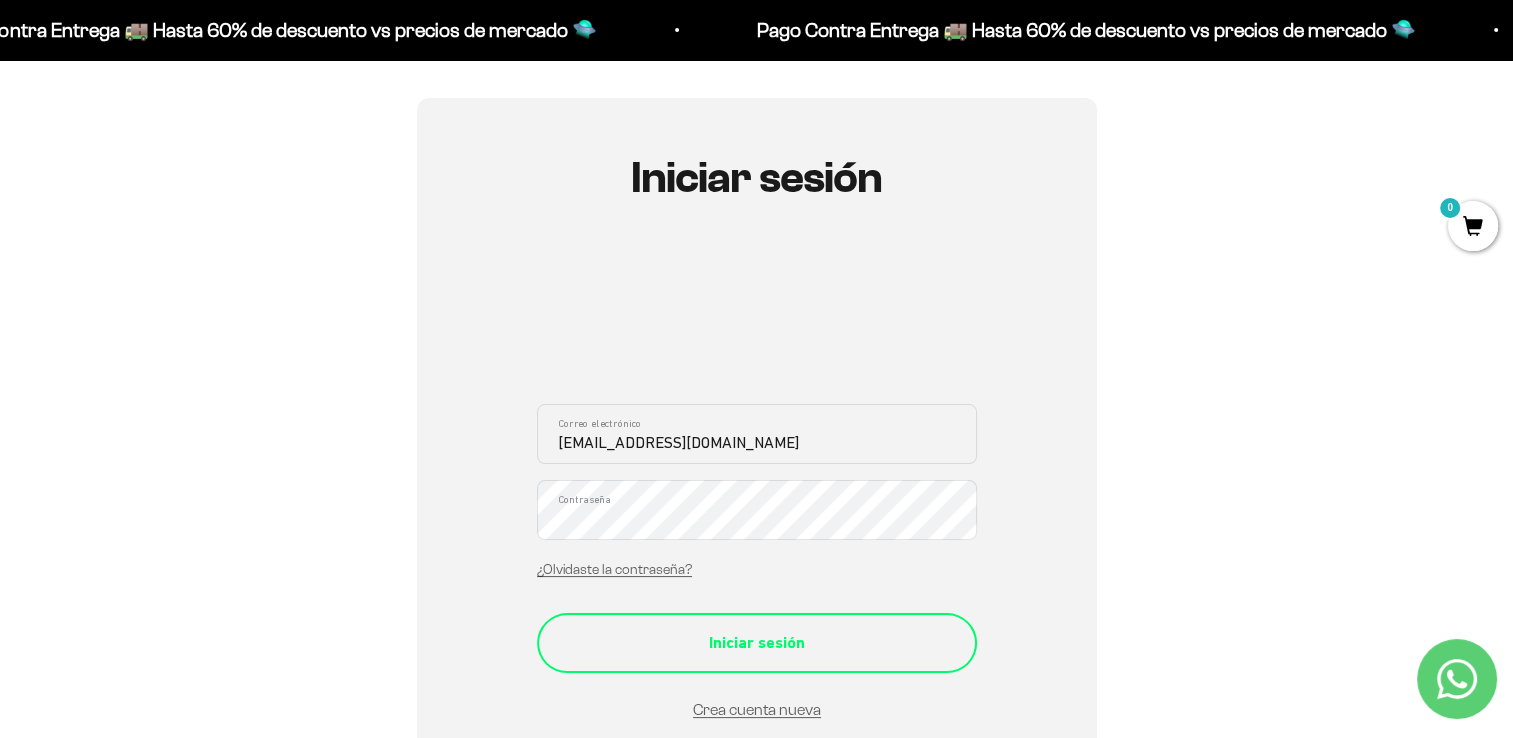 click on "Iniciar sesión" at bounding box center [757, 643] 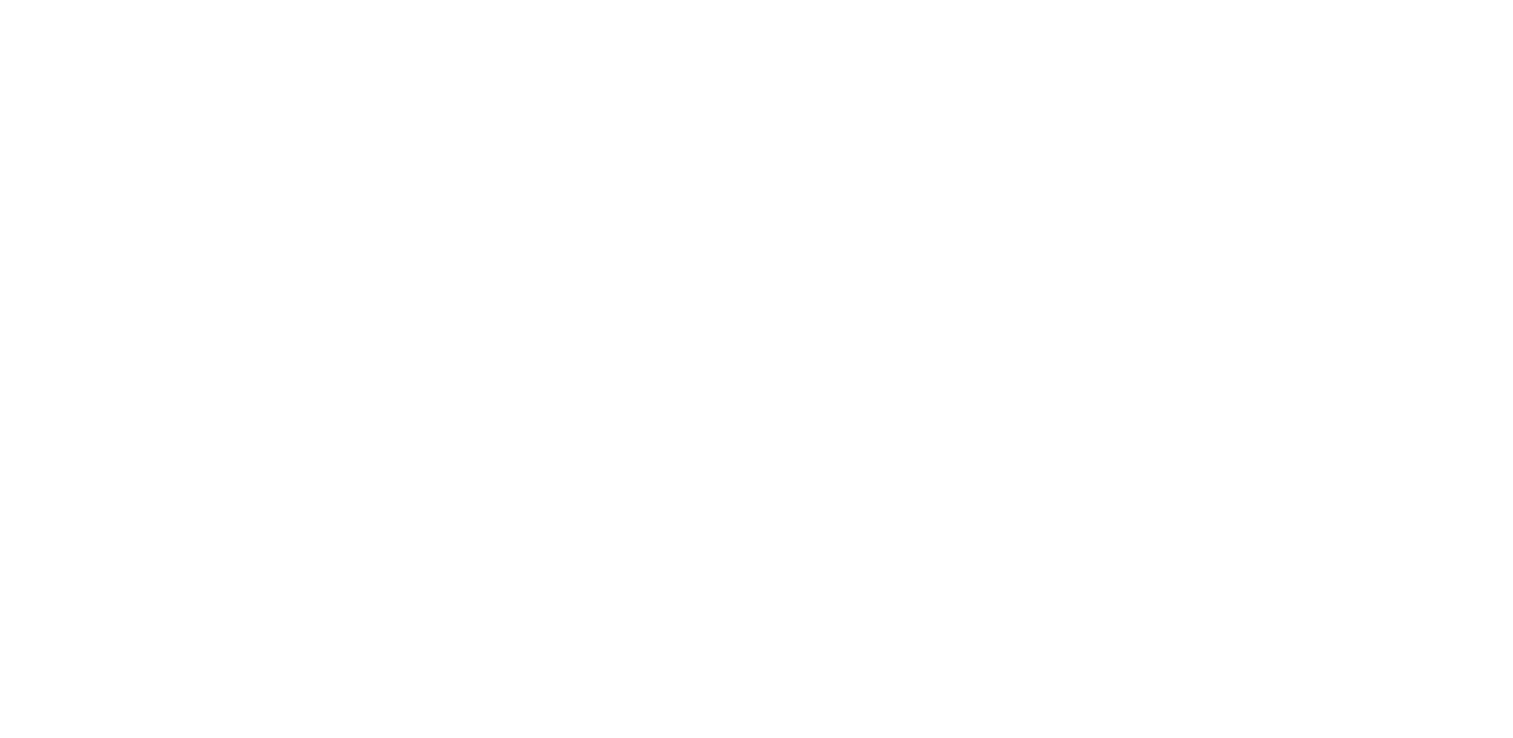 scroll, scrollTop: 0, scrollLeft: 0, axis: both 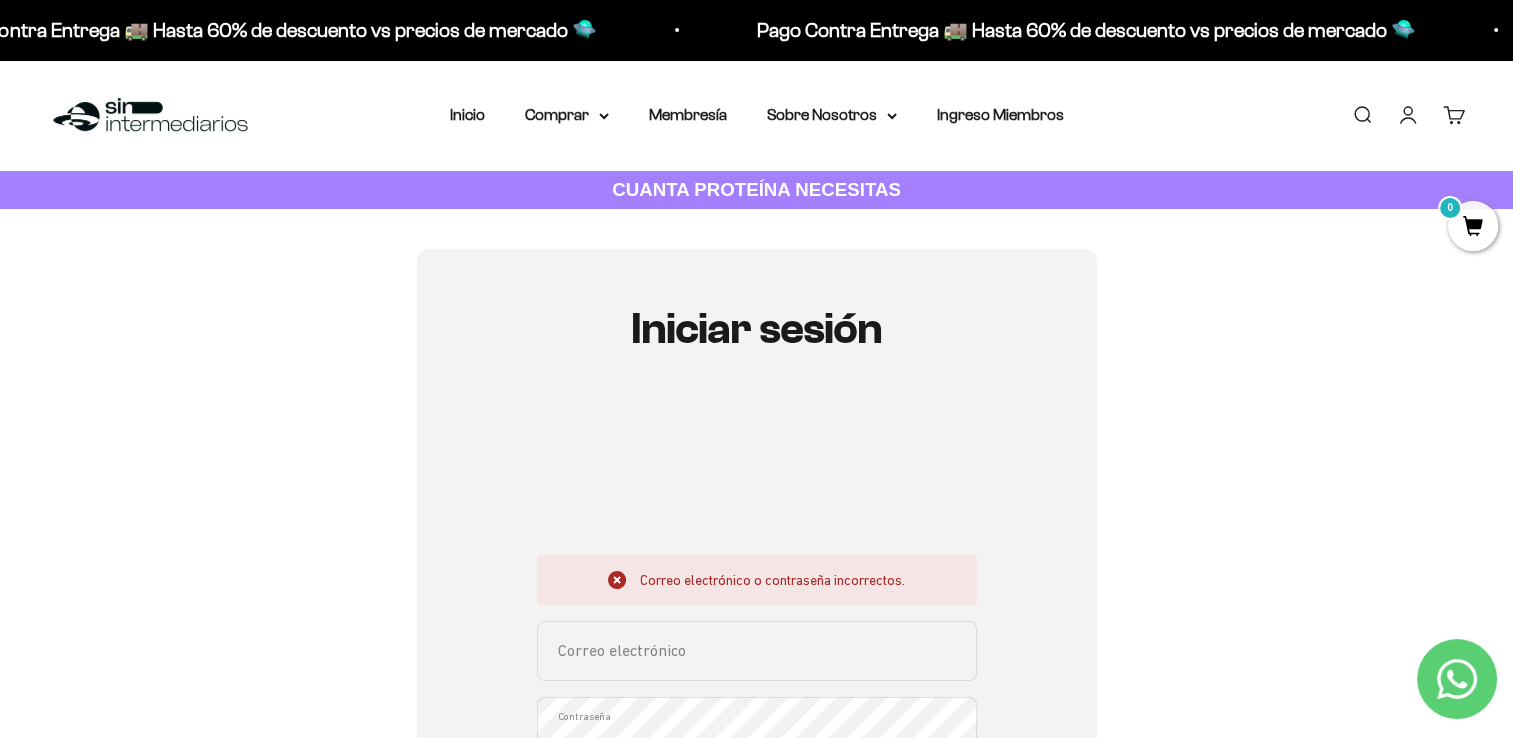 click on "Correo electrónico" at bounding box center [757, 651] 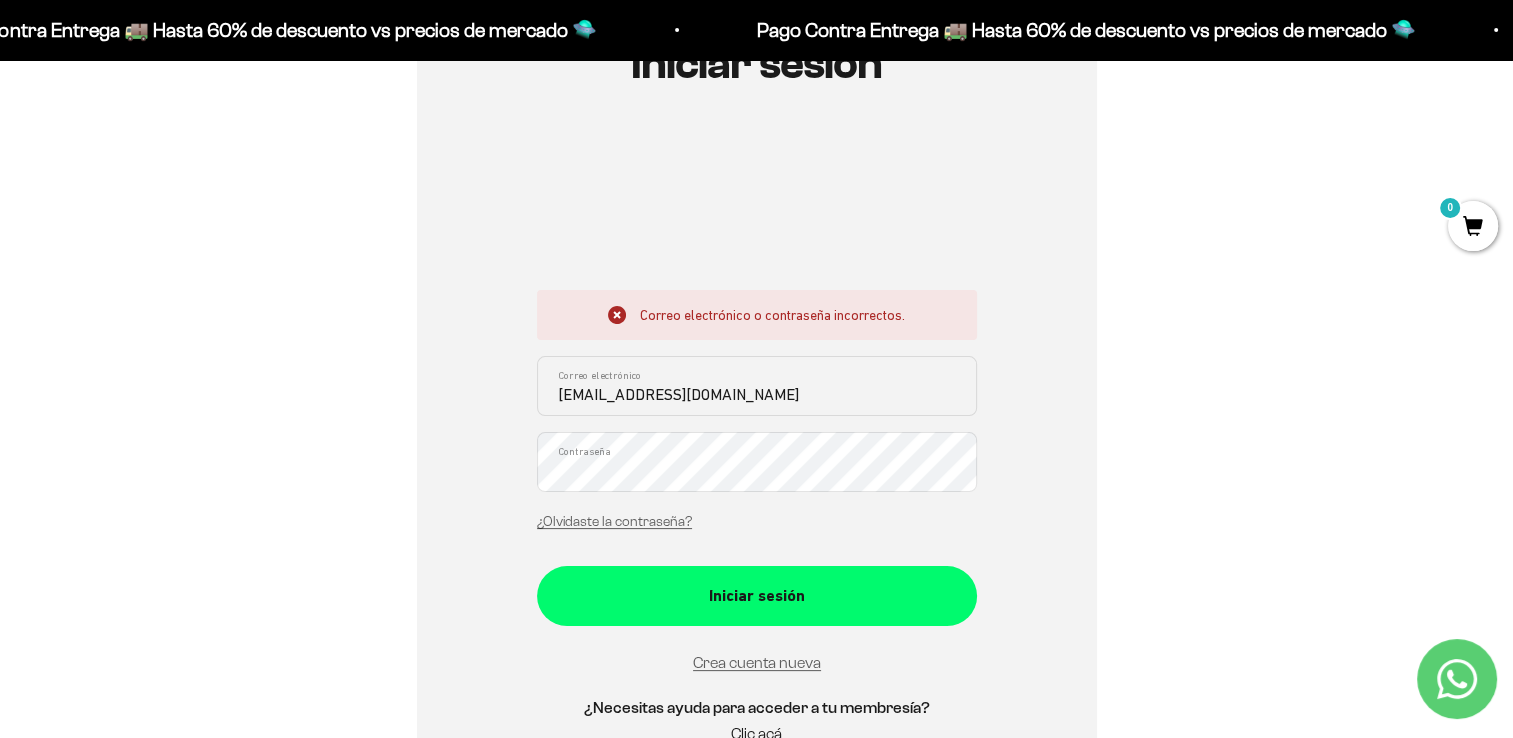 scroll, scrollTop: 266, scrollLeft: 0, axis: vertical 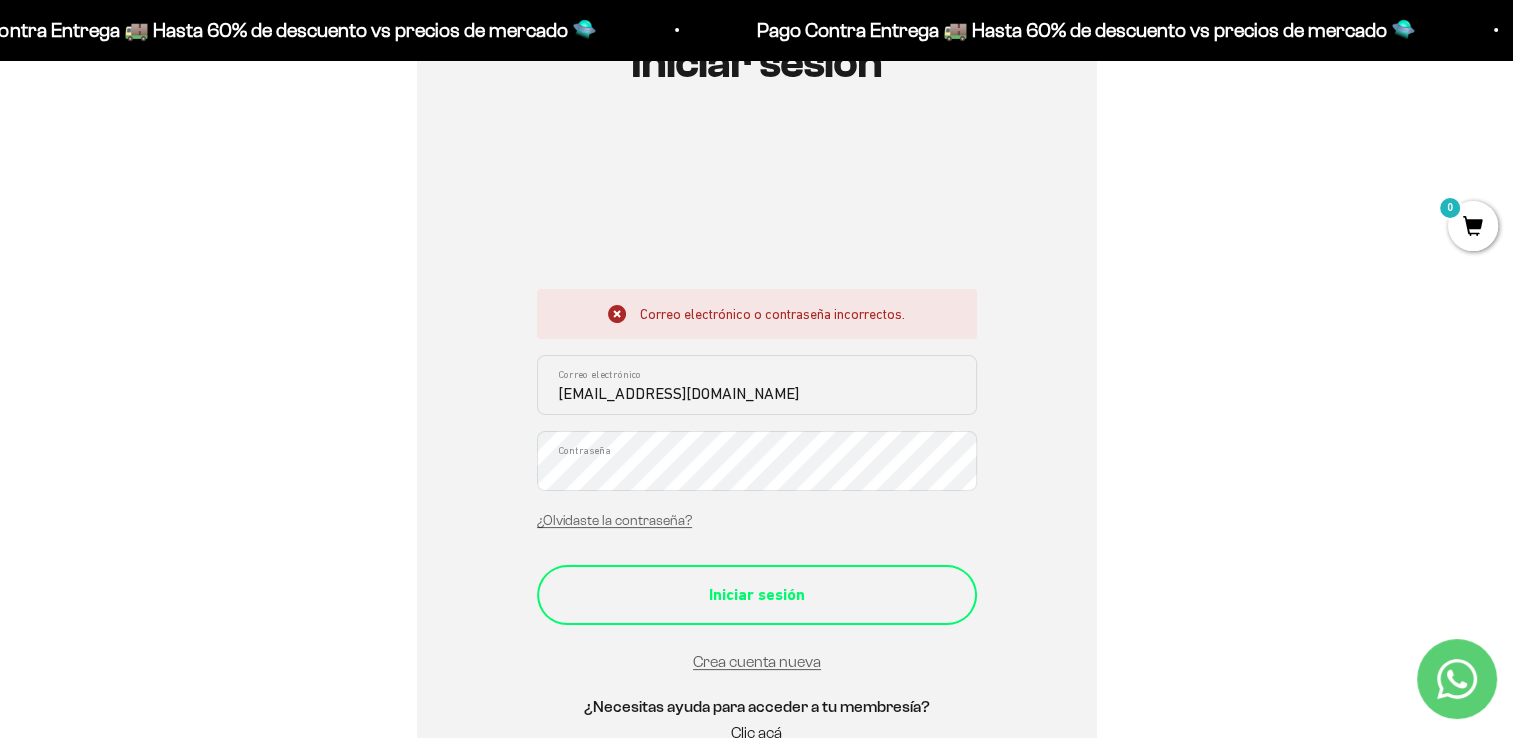 click on "Iniciar sesión" at bounding box center (757, 595) 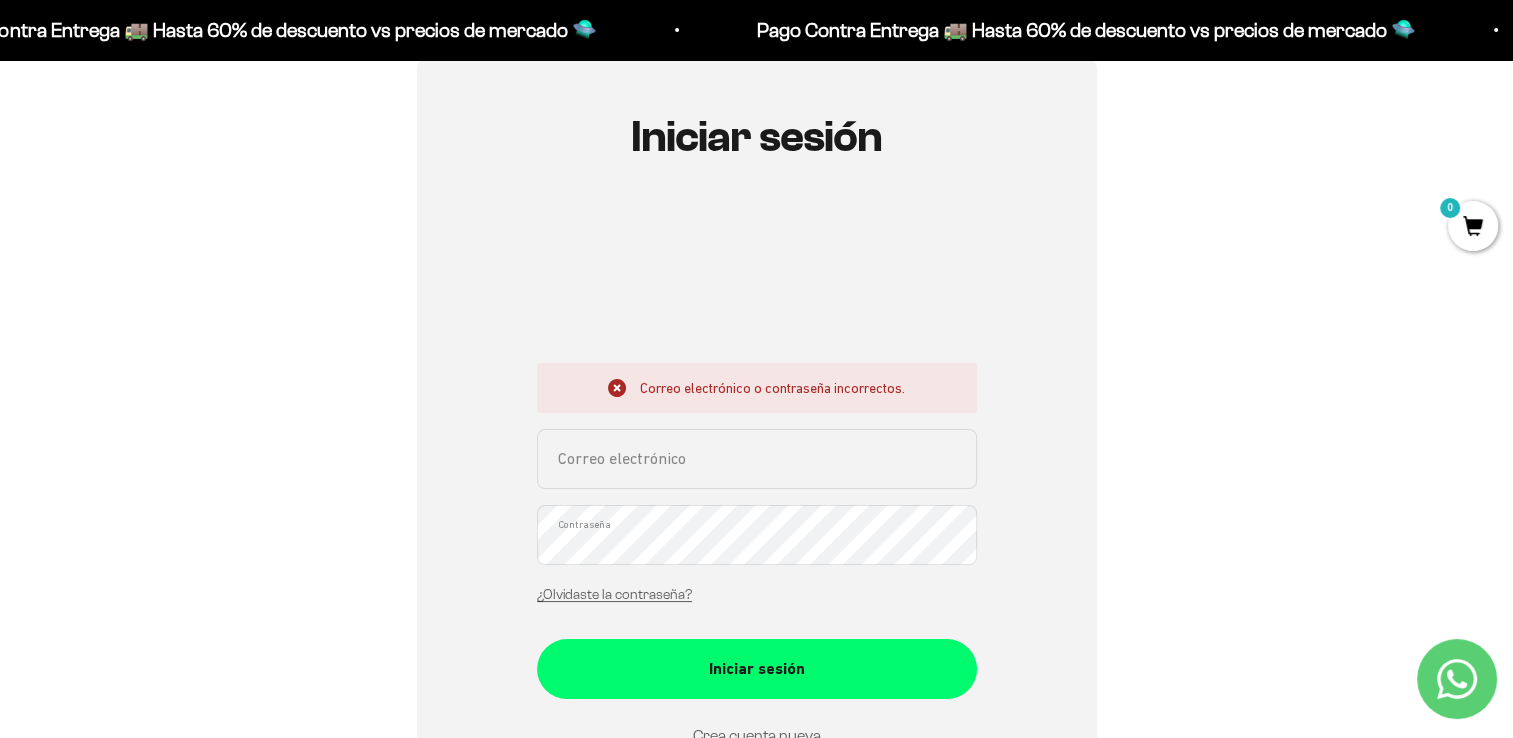scroll, scrollTop: 196, scrollLeft: 0, axis: vertical 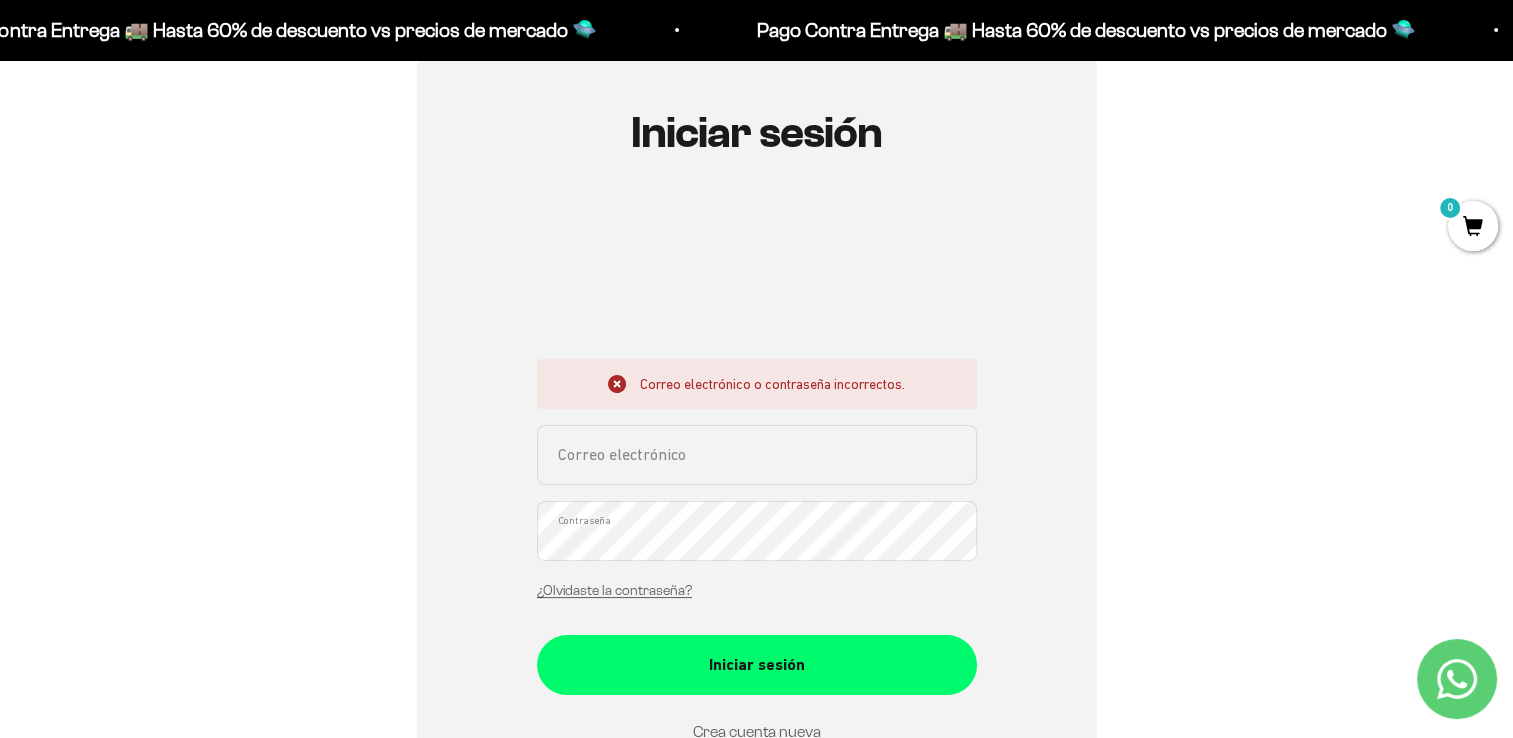 click on "Correo electrónico" at bounding box center [757, 455] 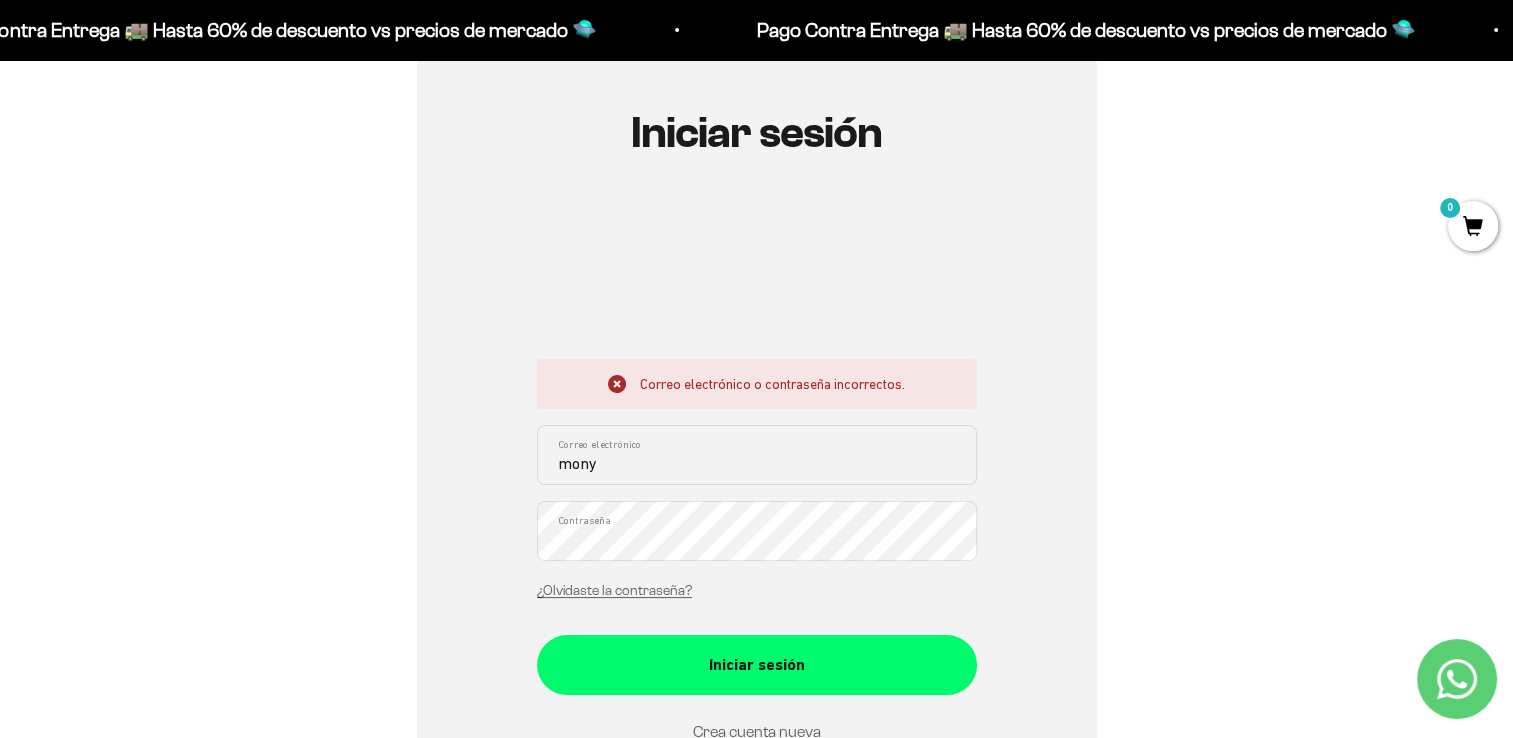 type on "monym1820ster@gmail.com" 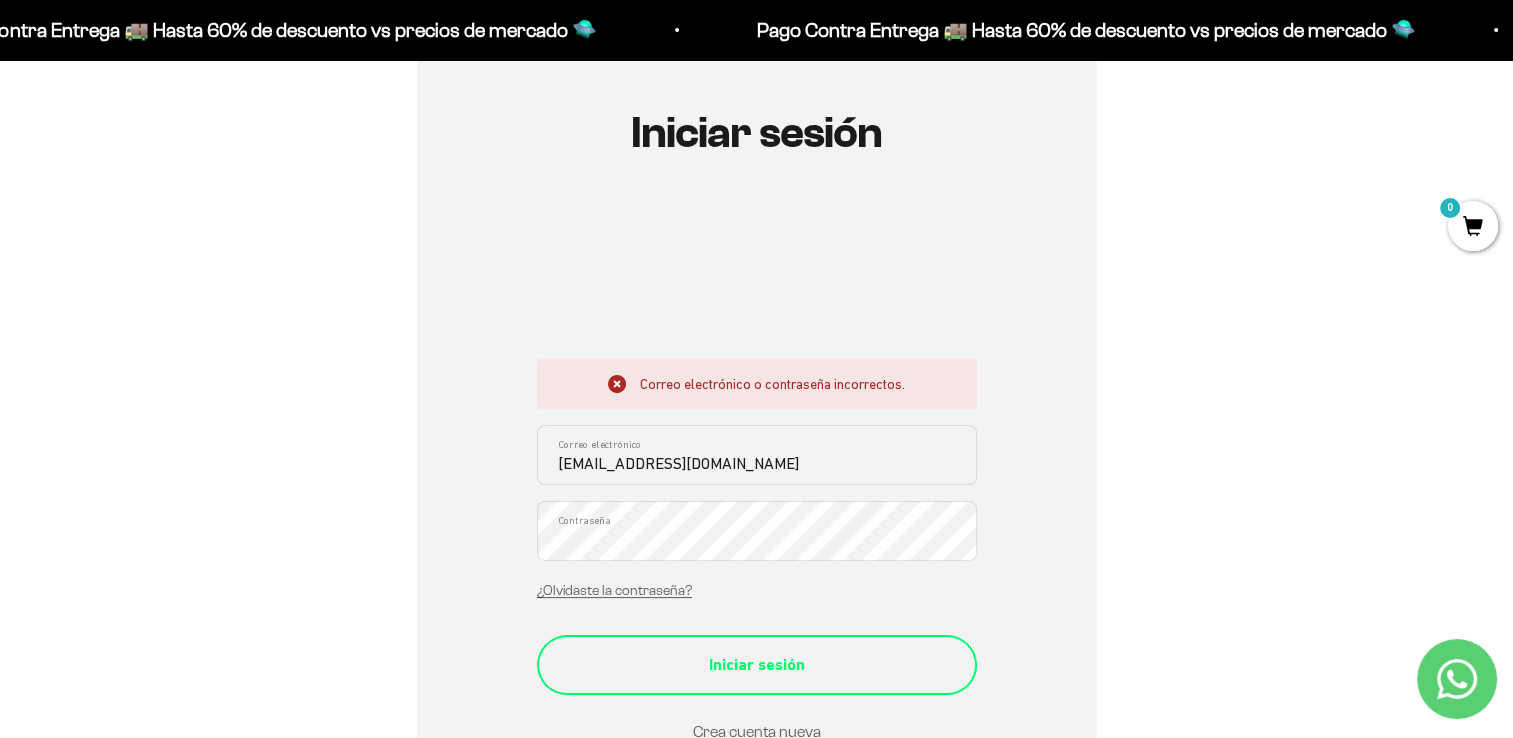 click on "Iniciar sesión" at bounding box center (757, 665) 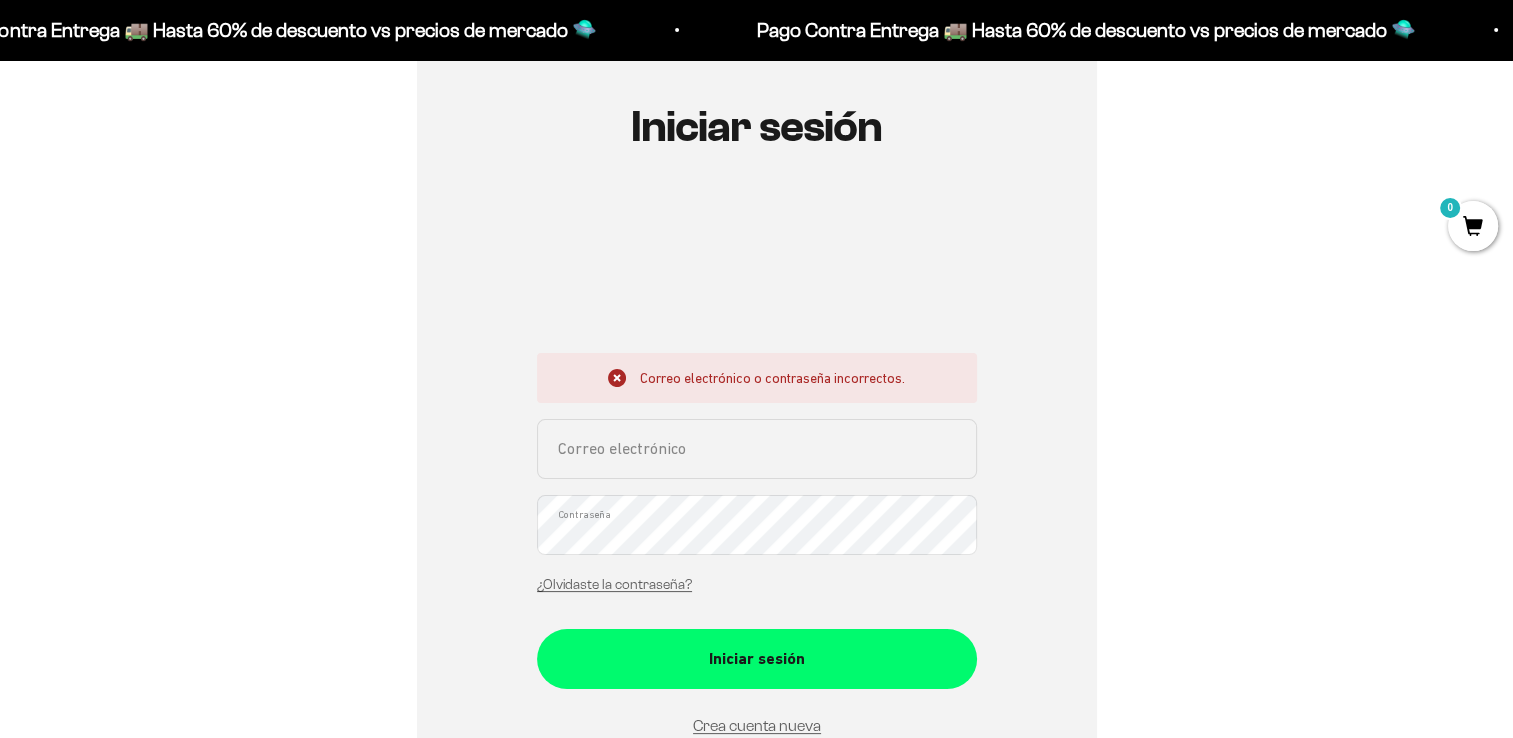 scroll, scrollTop: 234, scrollLeft: 0, axis: vertical 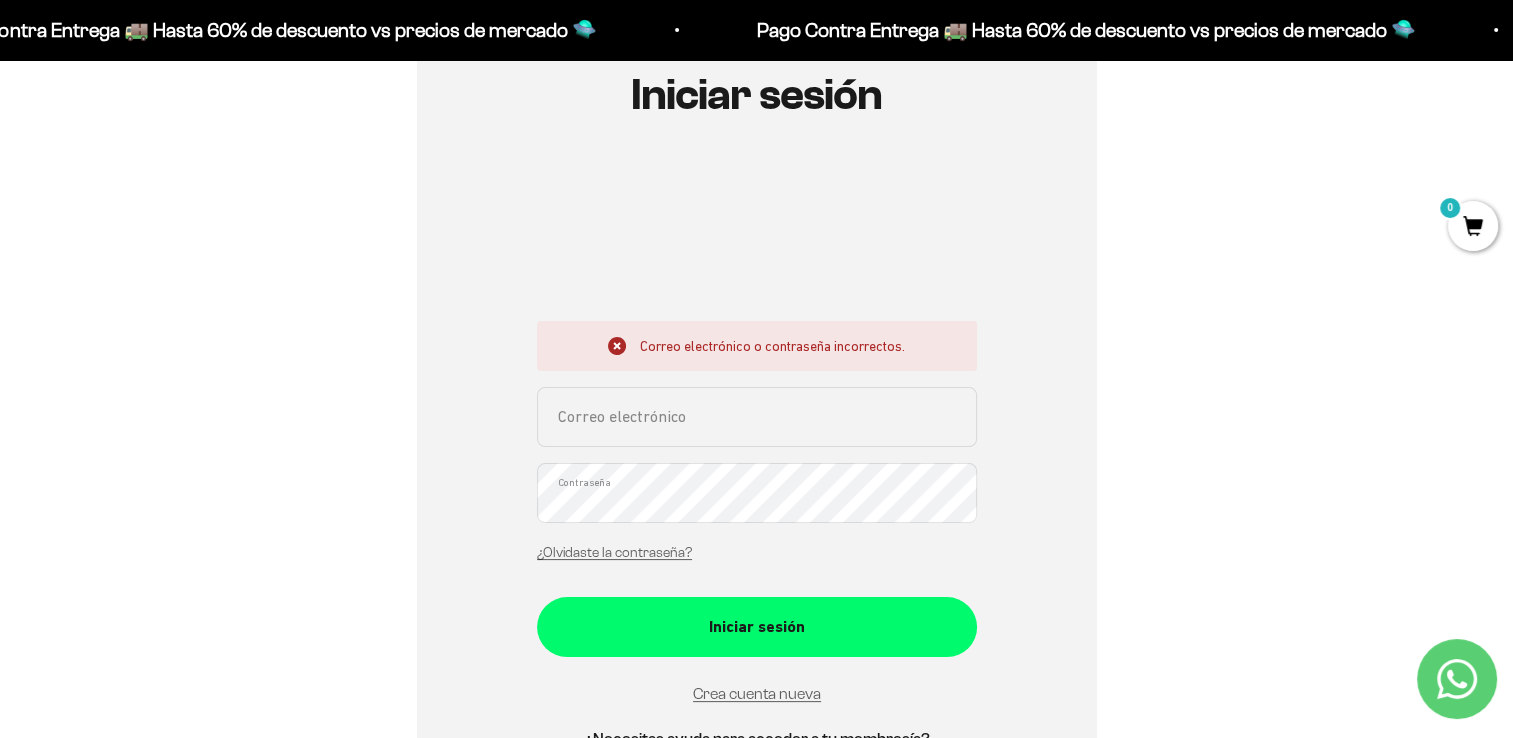 click on "Correo electrónico" at bounding box center [757, 417] 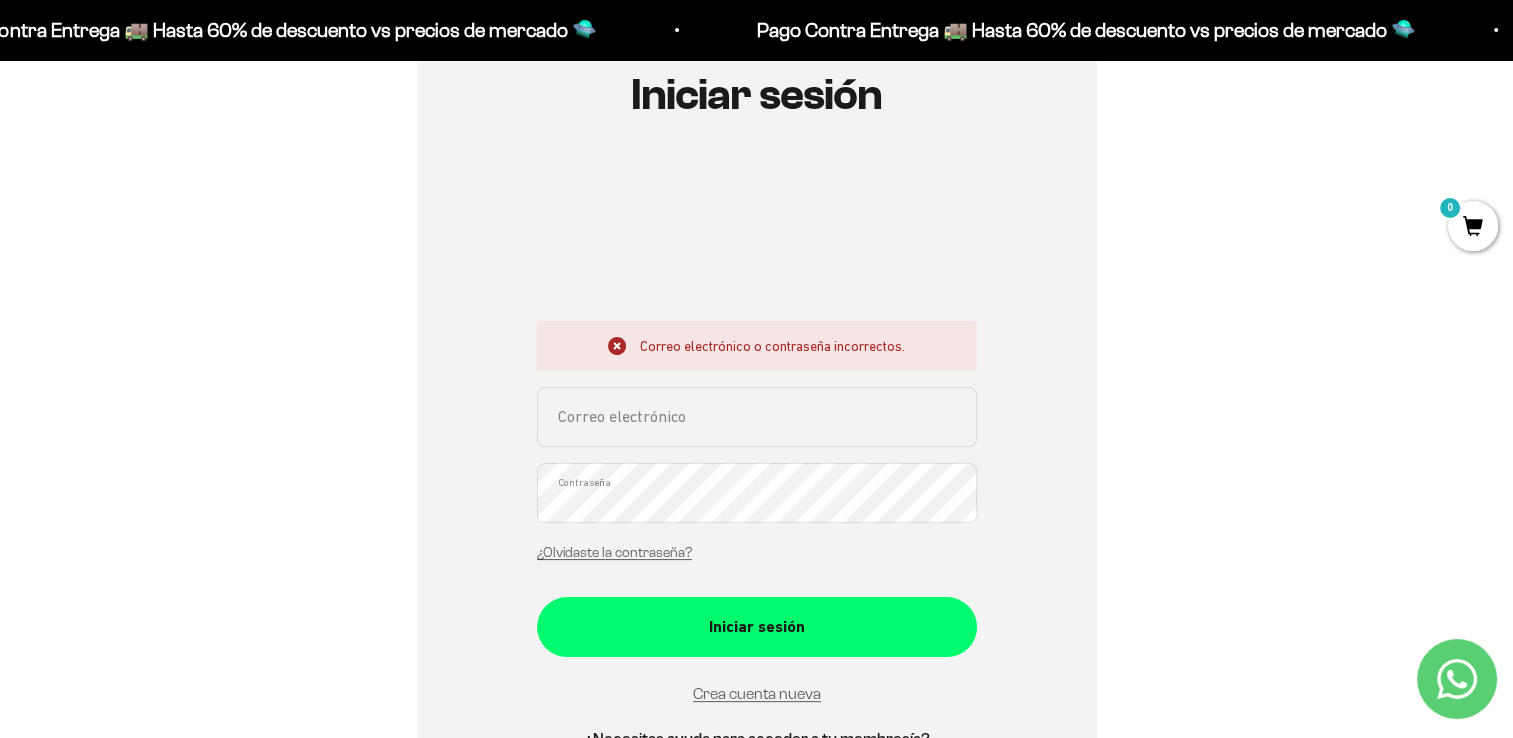 type on "[EMAIL_ADDRESS][DOMAIN_NAME]" 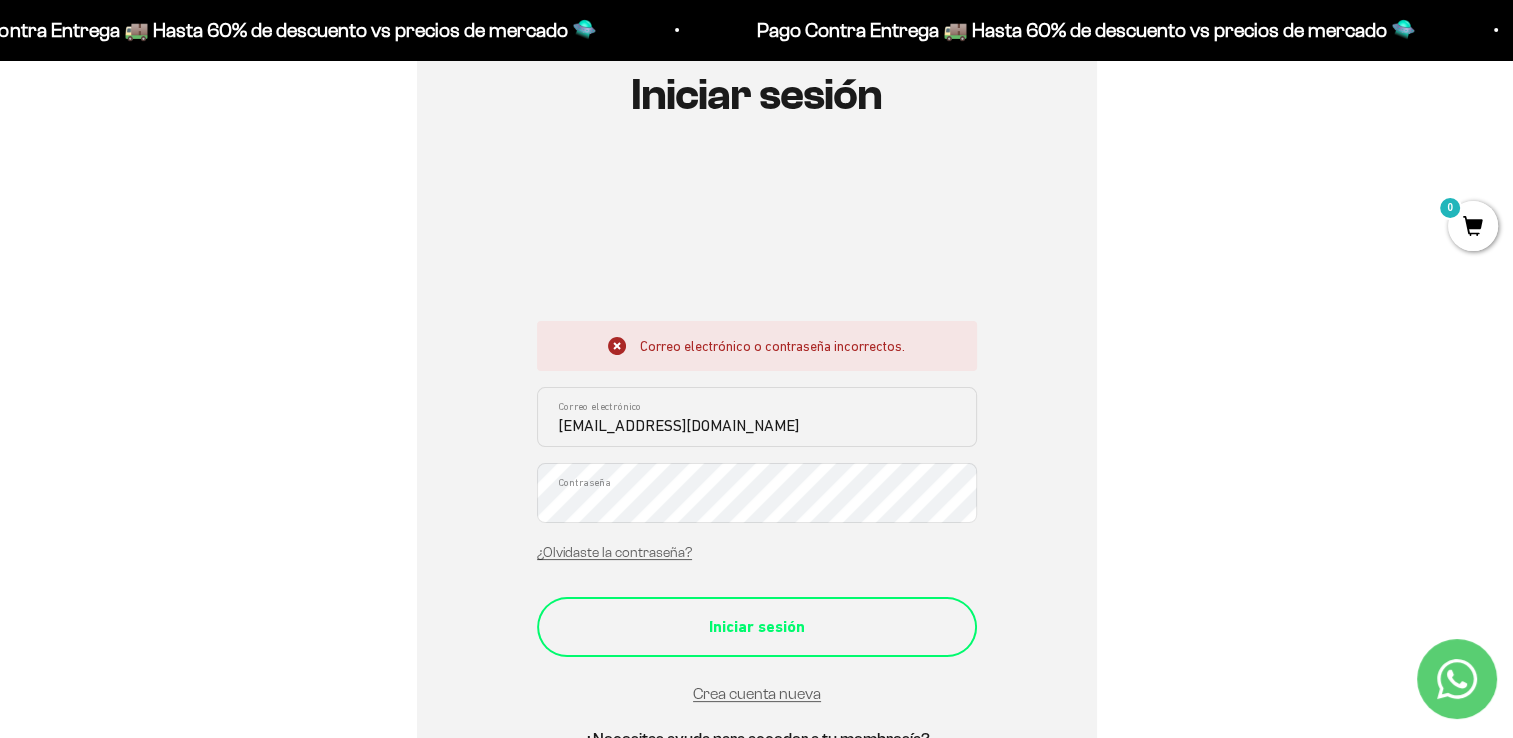 click on "Iniciar sesión" at bounding box center [757, 627] 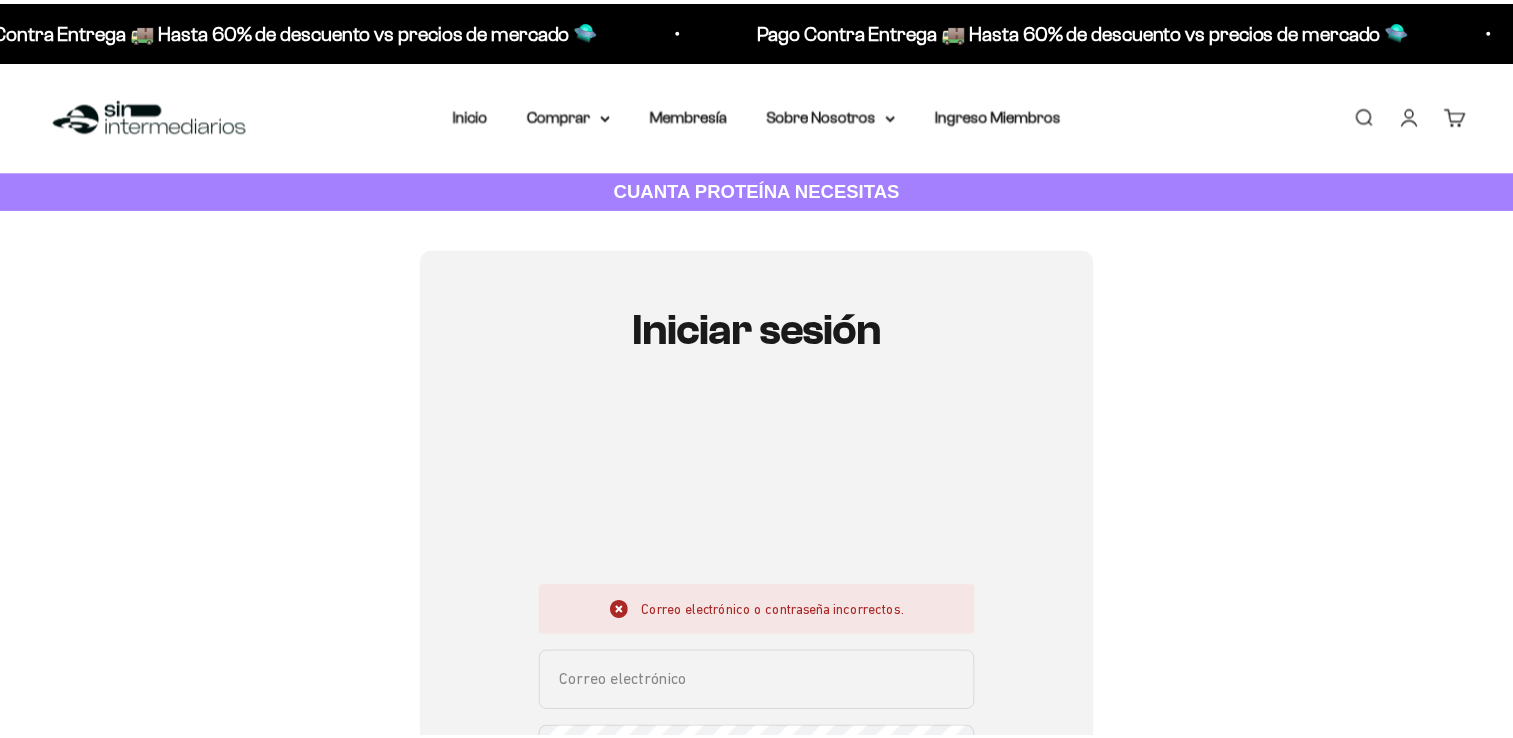 scroll, scrollTop: 0, scrollLeft: 0, axis: both 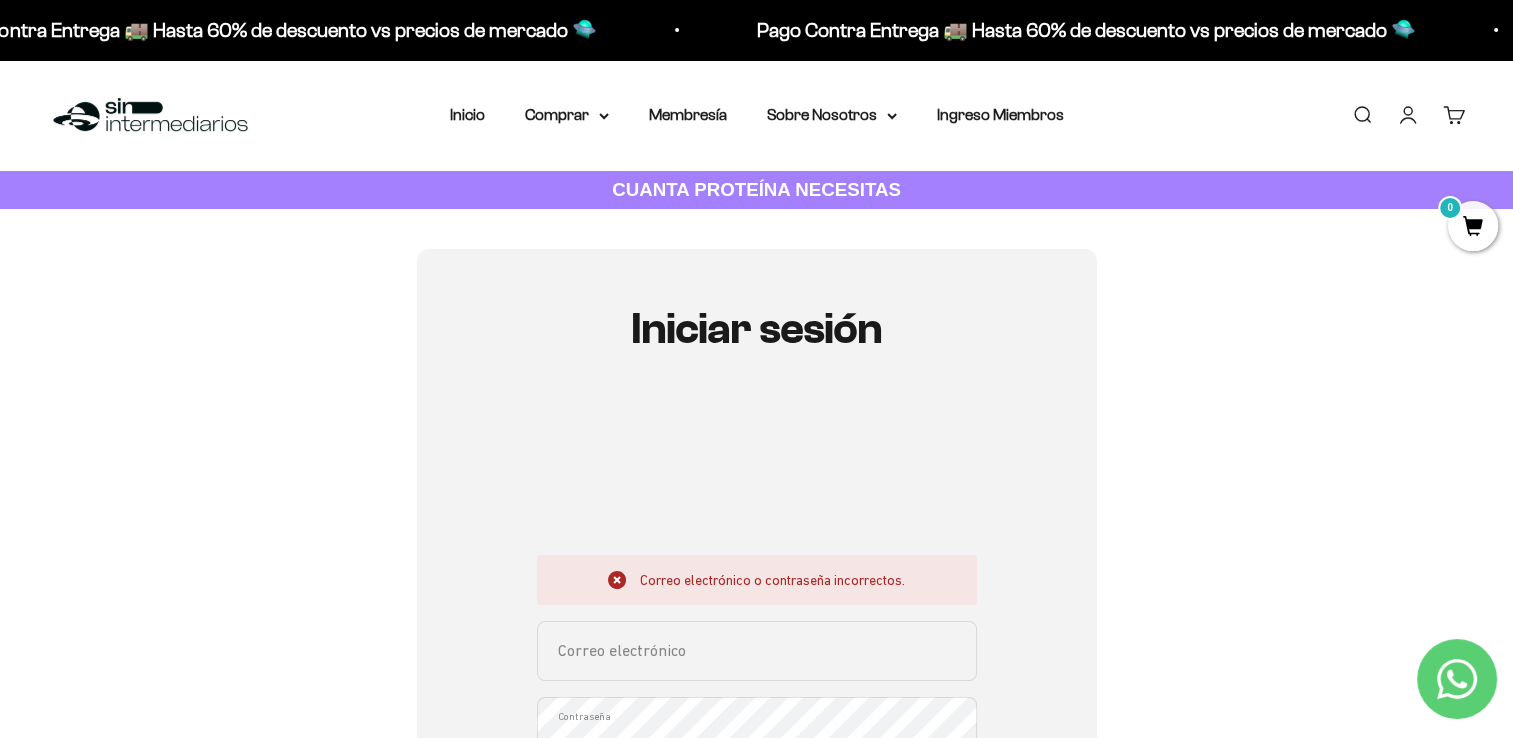 click on "Correo electrónico" at bounding box center (757, 651) 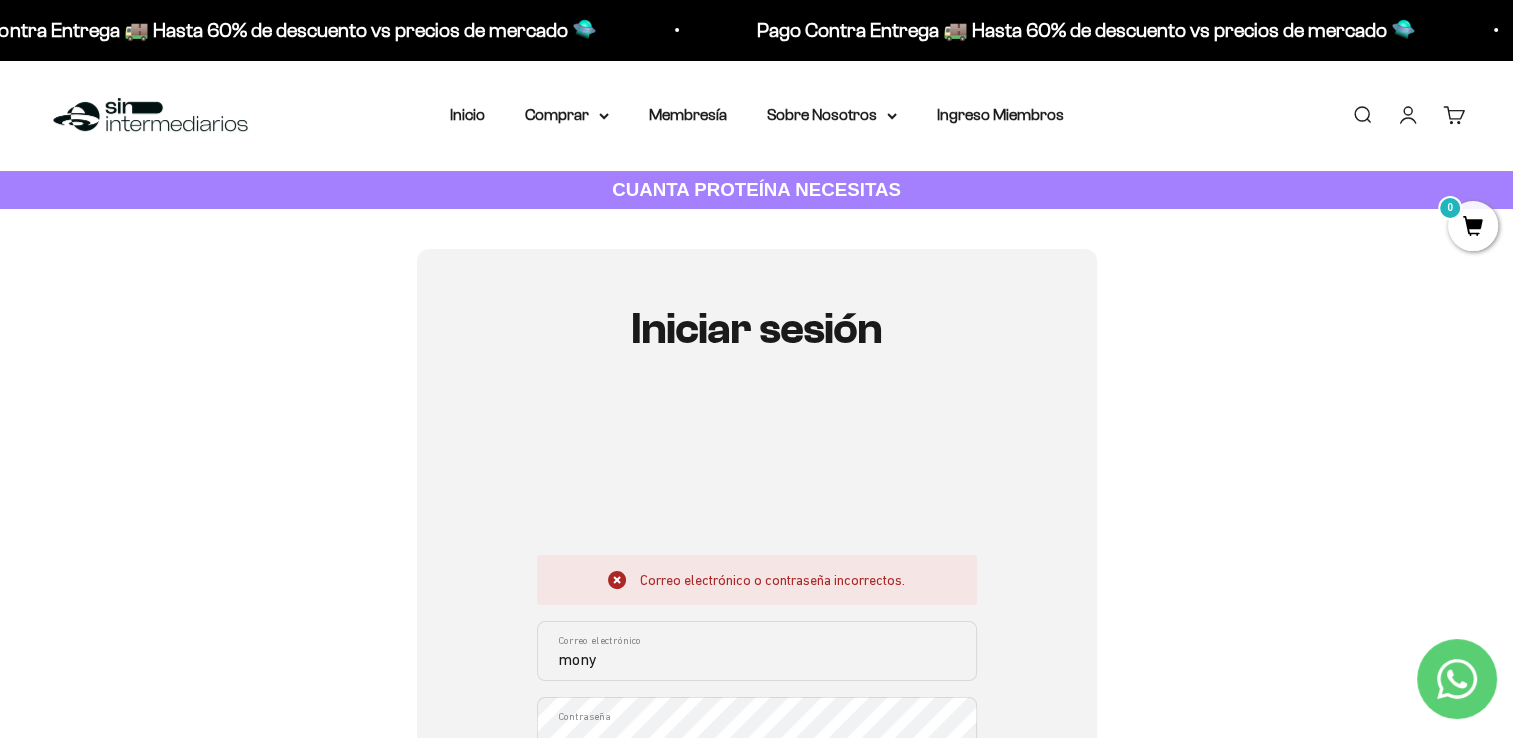 type on "[EMAIL_ADDRESS][DOMAIN_NAME]" 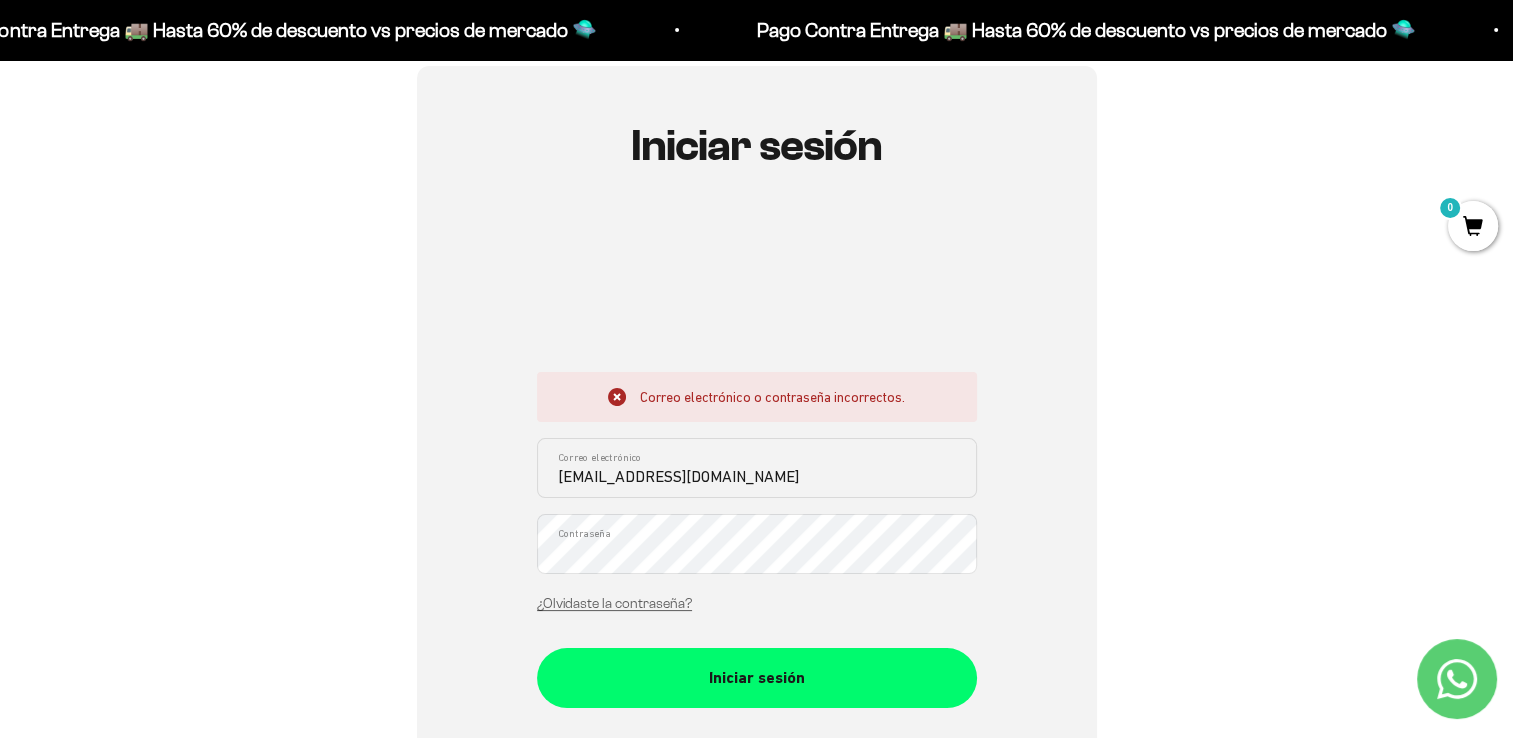 scroll, scrollTop: 263, scrollLeft: 0, axis: vertical 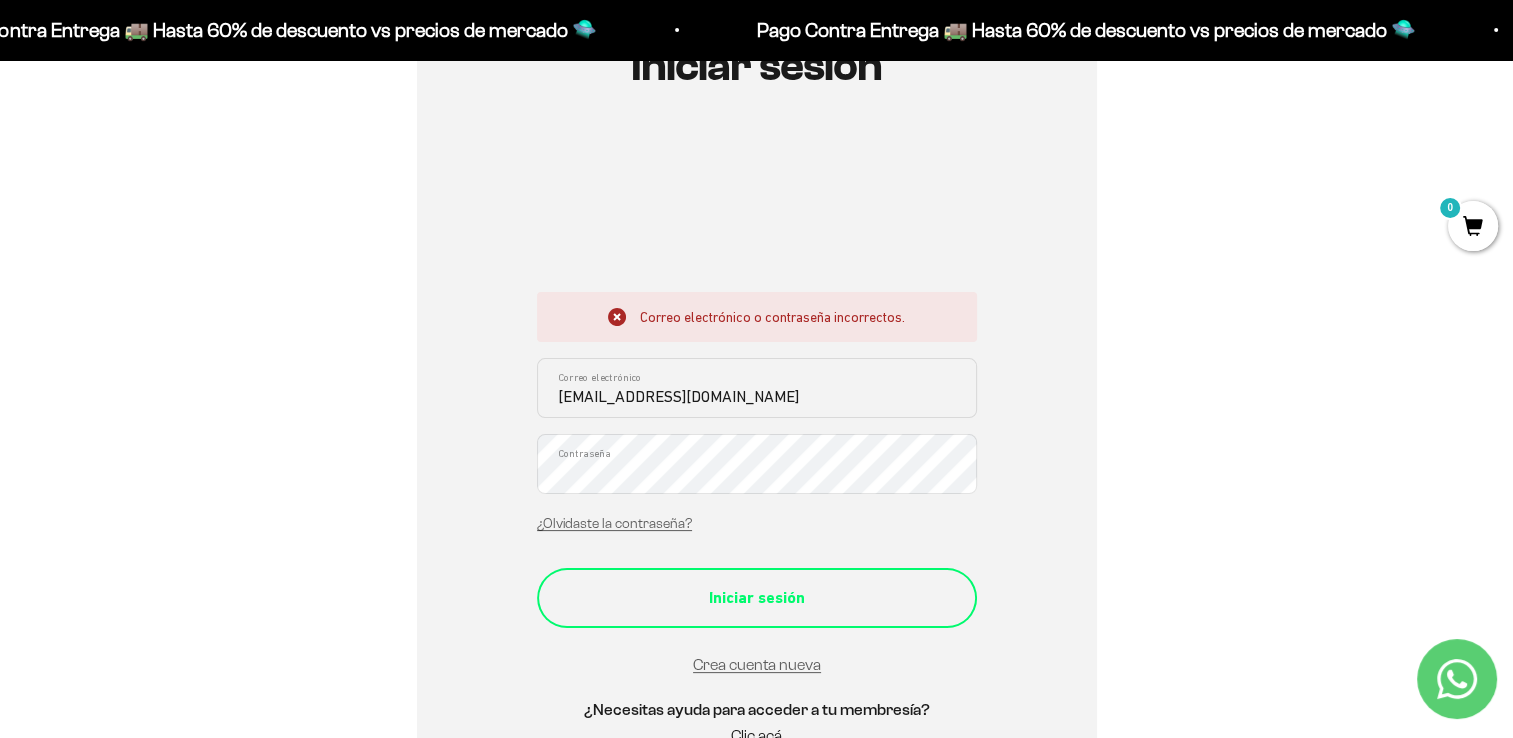 click on "Iniciar sesión" at bounding box center (757, 598) 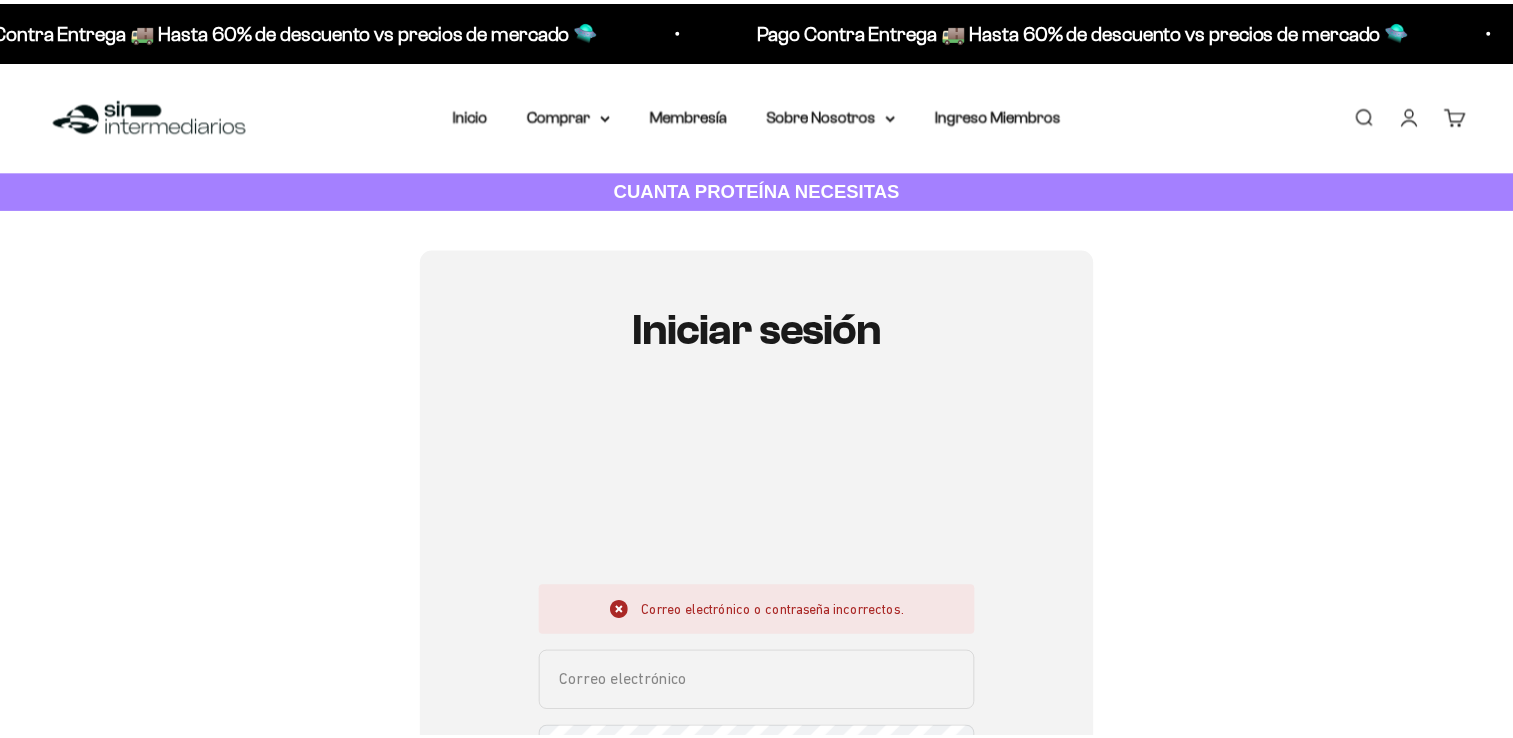 scroll, scrollTop: 0, scrollLeft: 0, axis: both 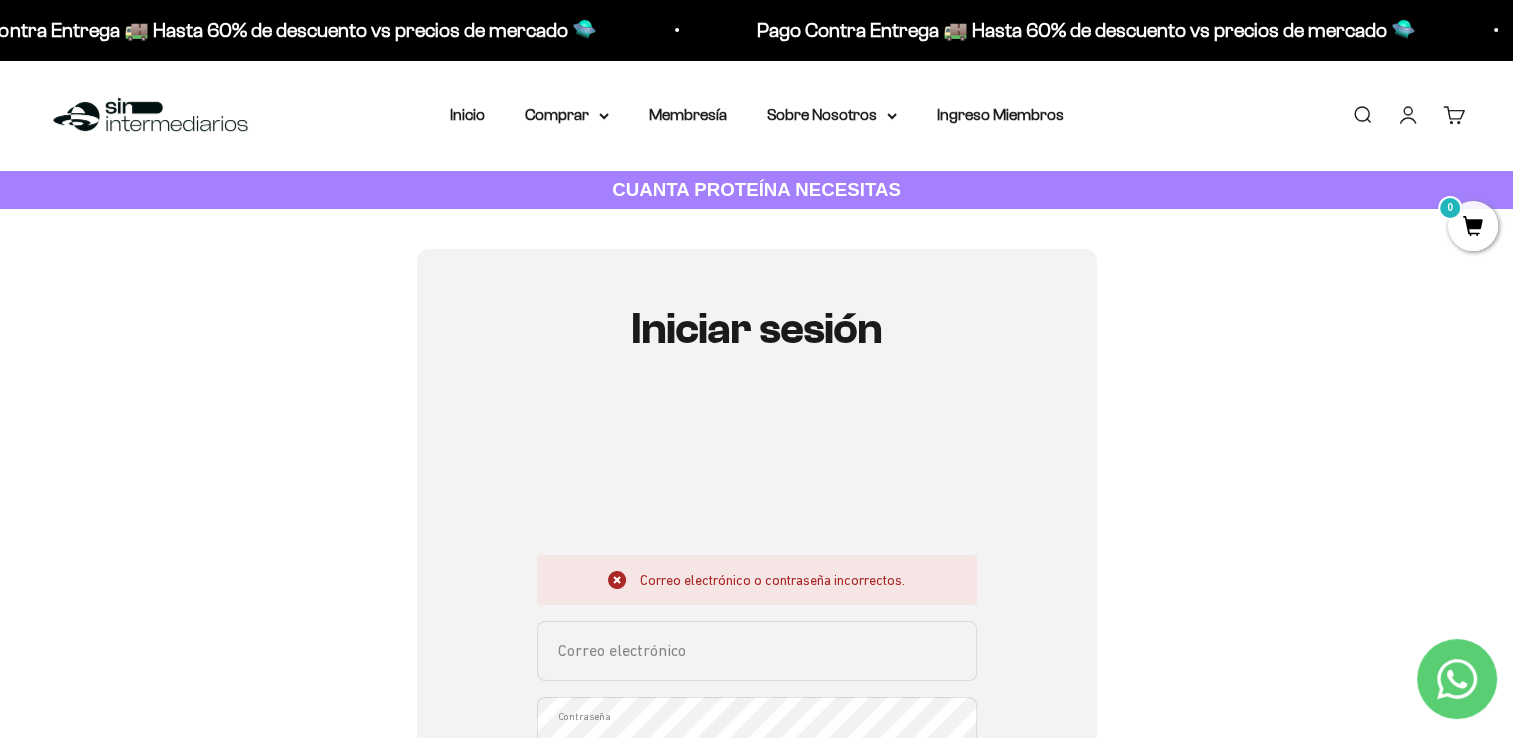 click on "Correo electrónico" at bounding box center (757, 651) 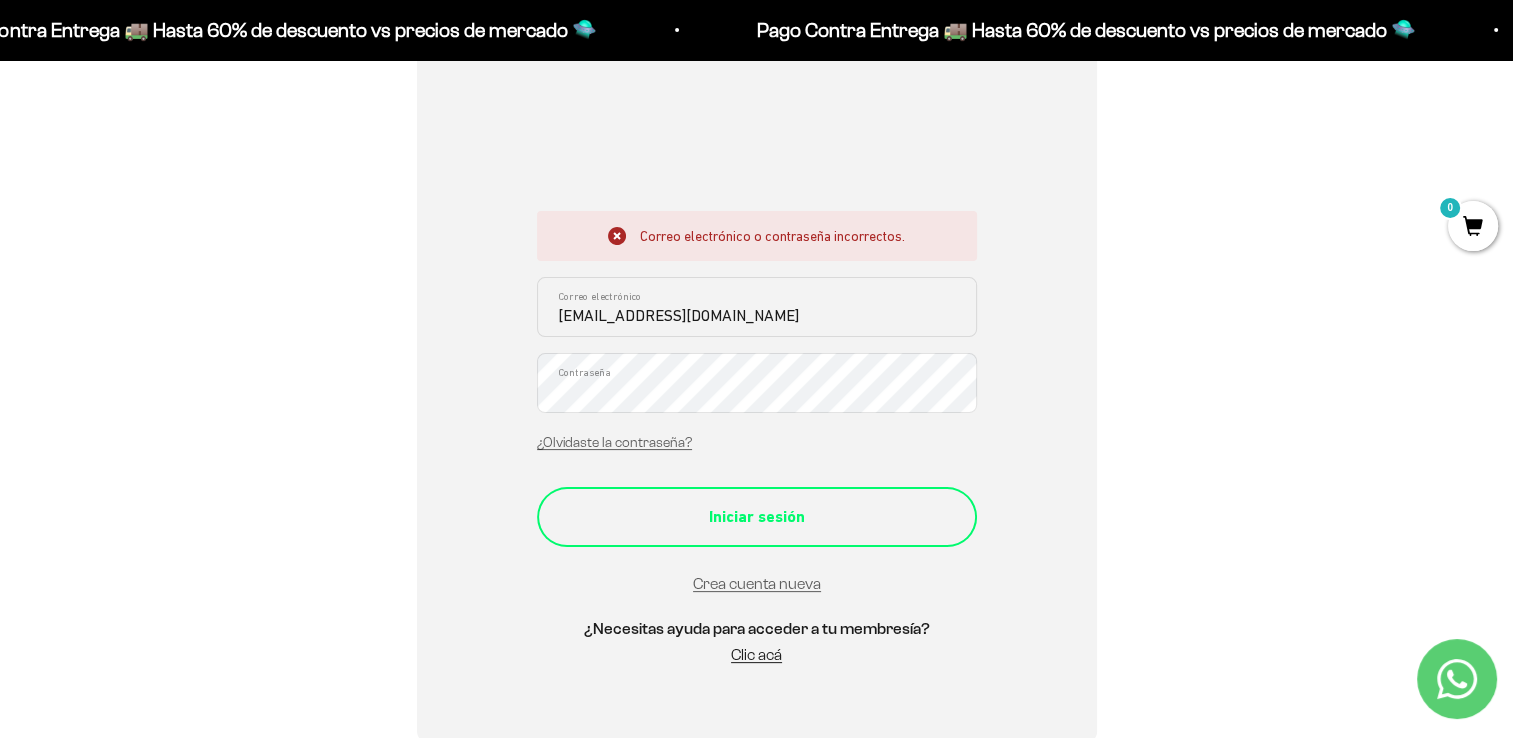 scroll, scrollTop: 348, scrollLeft: 0, axis: vertical 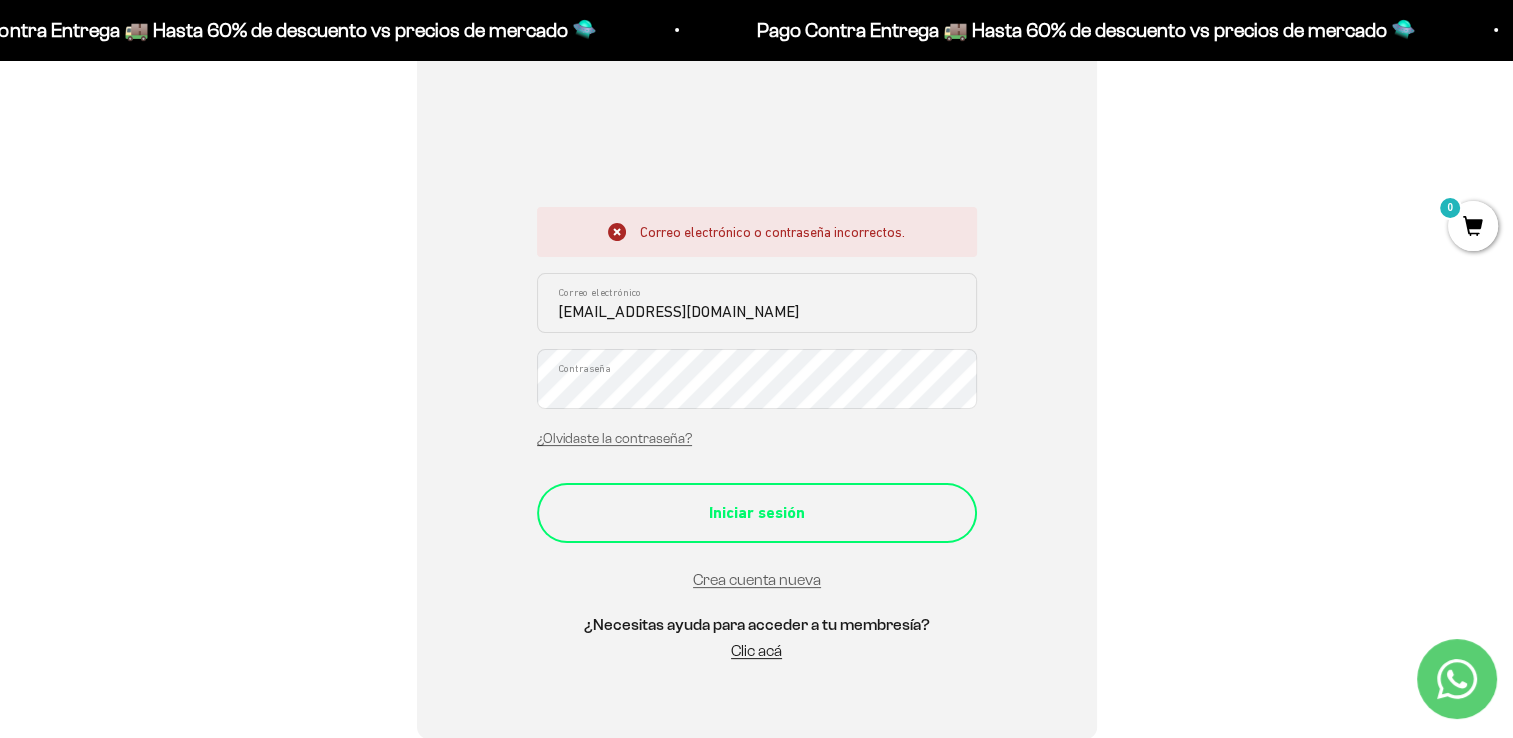 click on "Iniciar sesión" at bounding box center (757, 513) 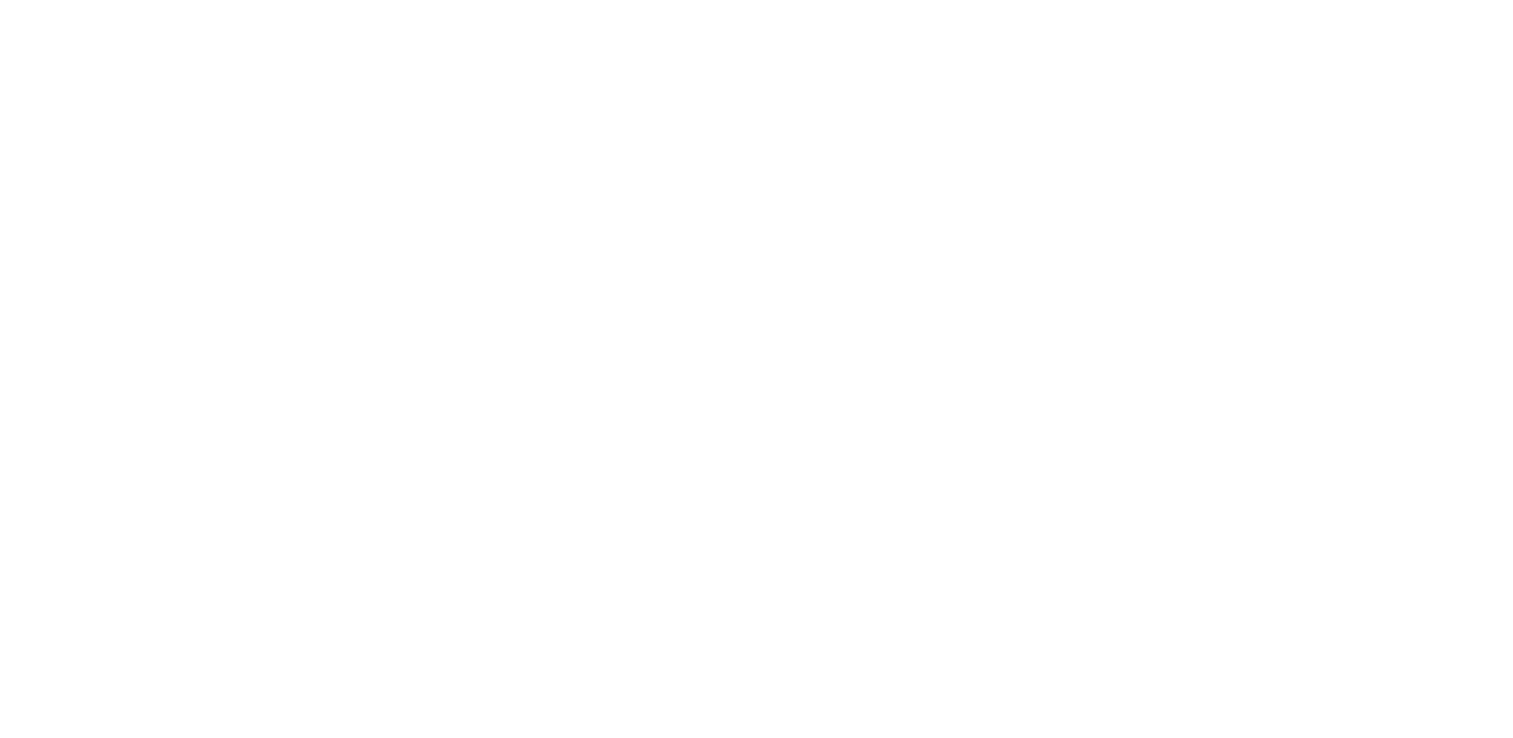 scroll, scrollTop: 0, scrollLeft: 0, axis: both 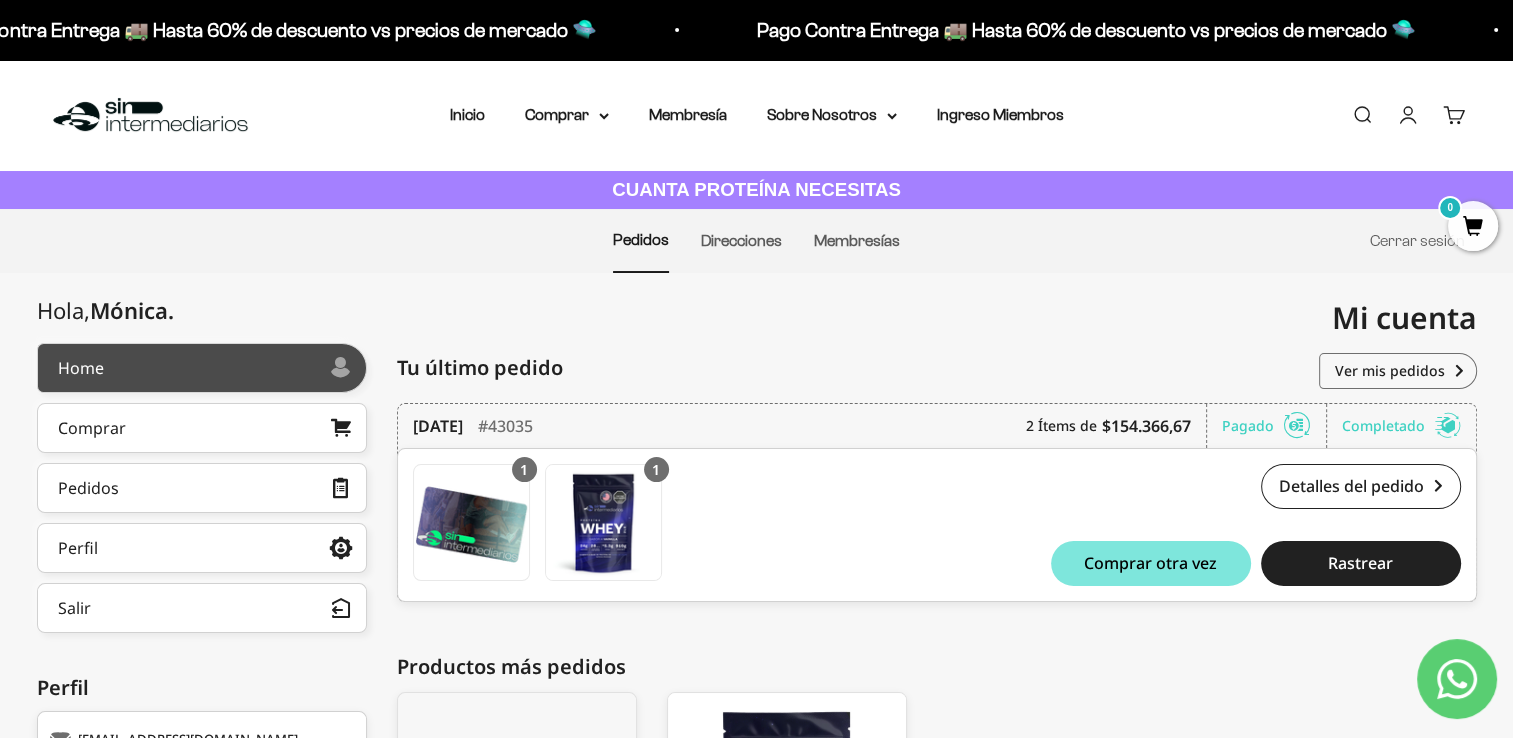 click on "Home" at bounding box center (202, 368) 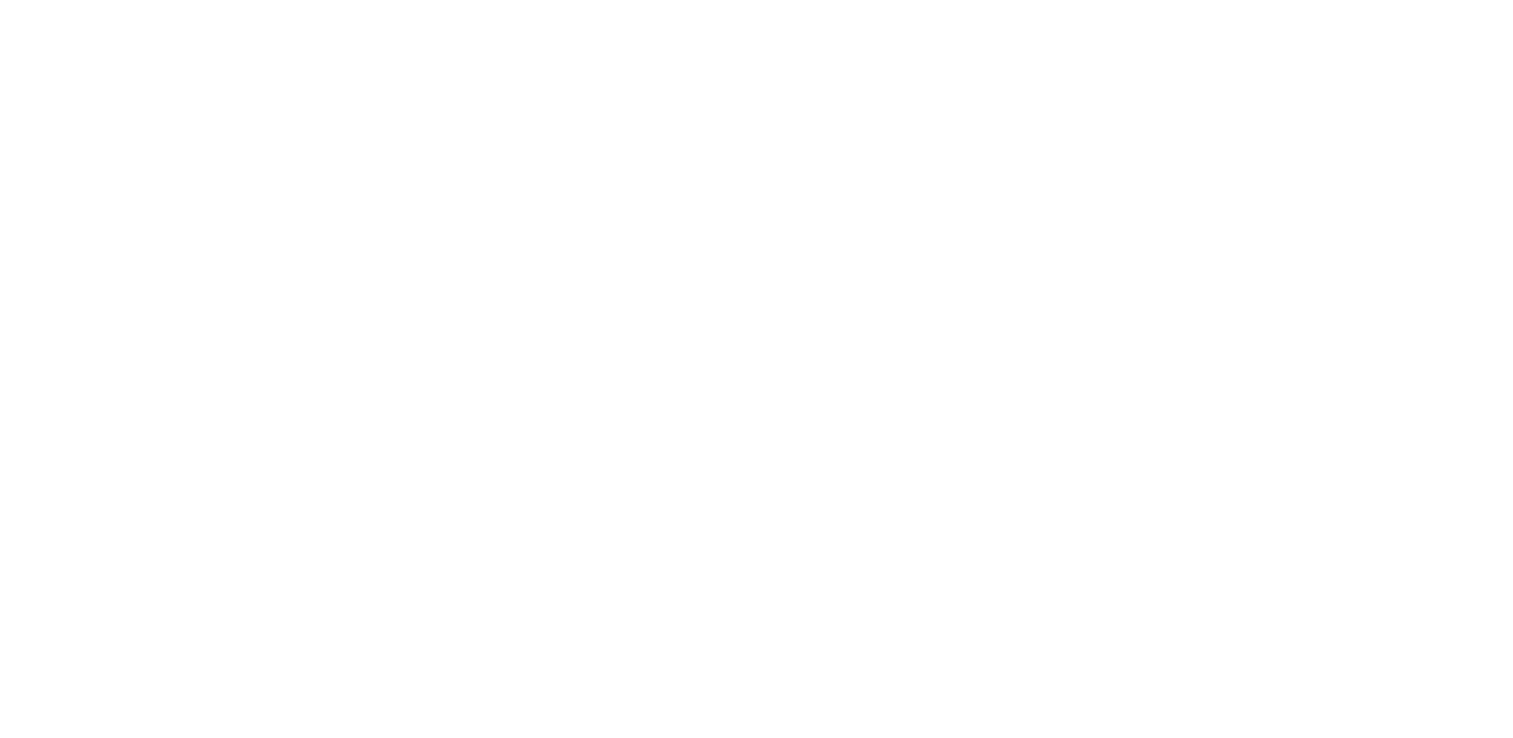 scroll, scrollTop: 0, scrollLeft: 0, axis: both 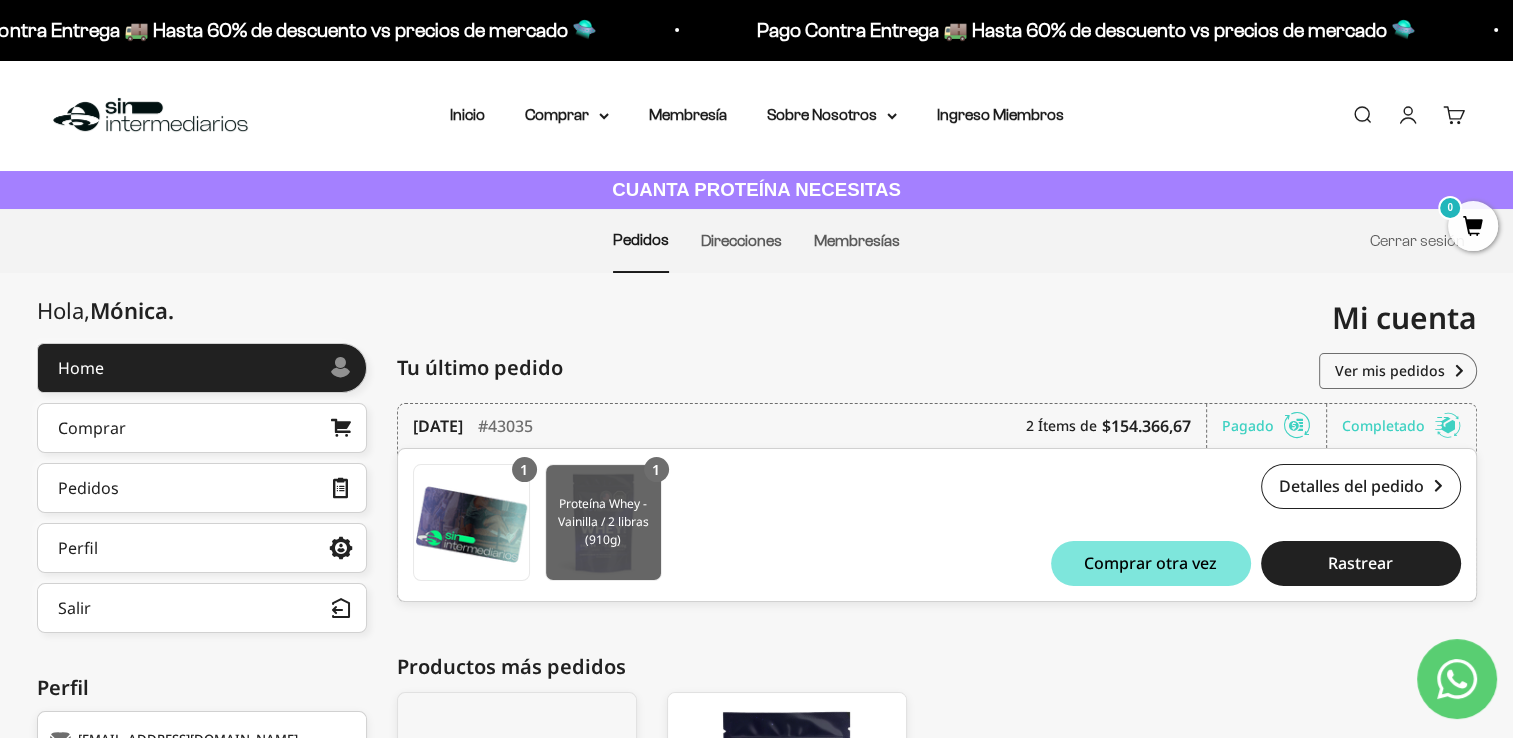 click at bounding box center [603, 522] 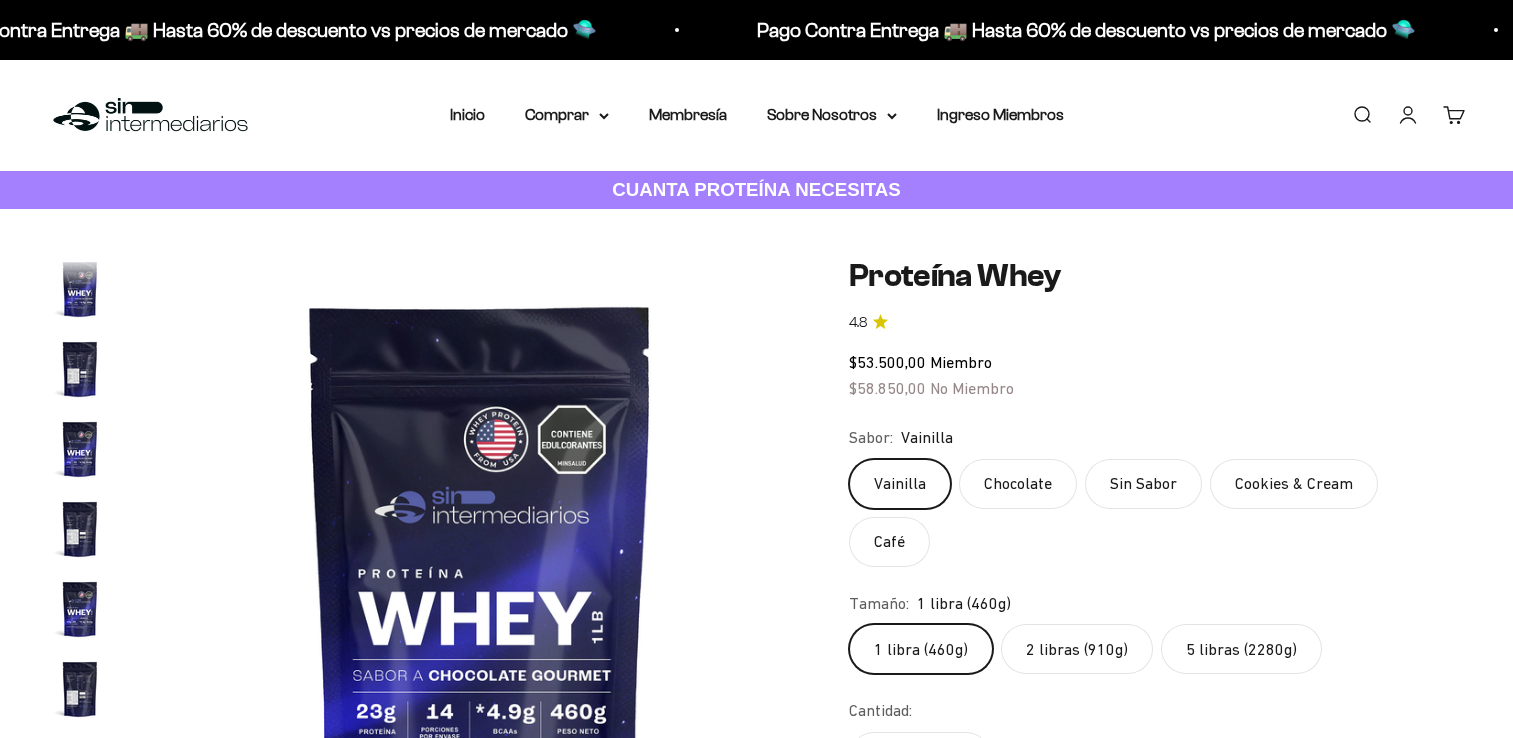 scroll, scrollTop: 0, scrollLeft: 0, axis: both 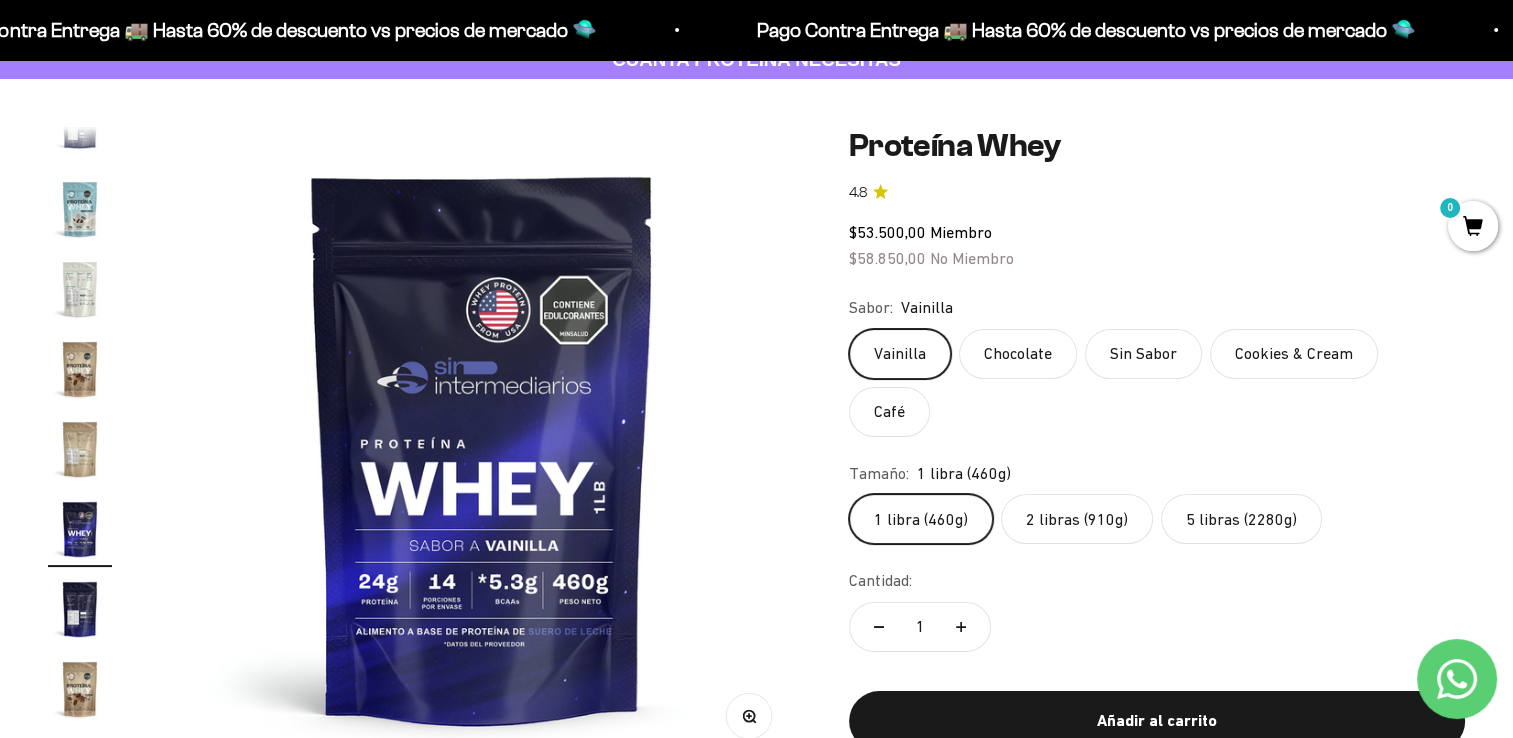 click on "2 libras (910g)" 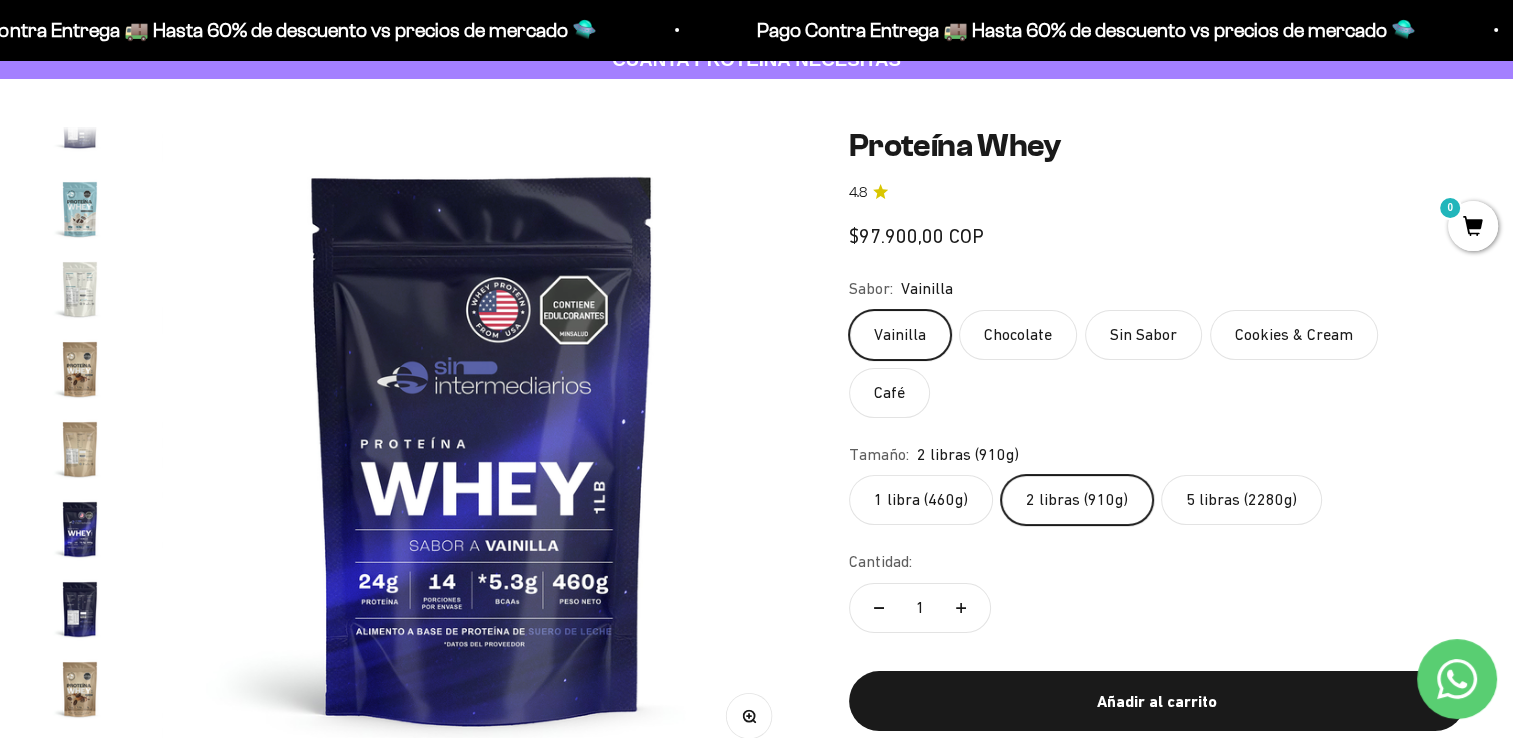 scroll, scrollTop: 0, scrollLeft: 2659, axis: horizontal 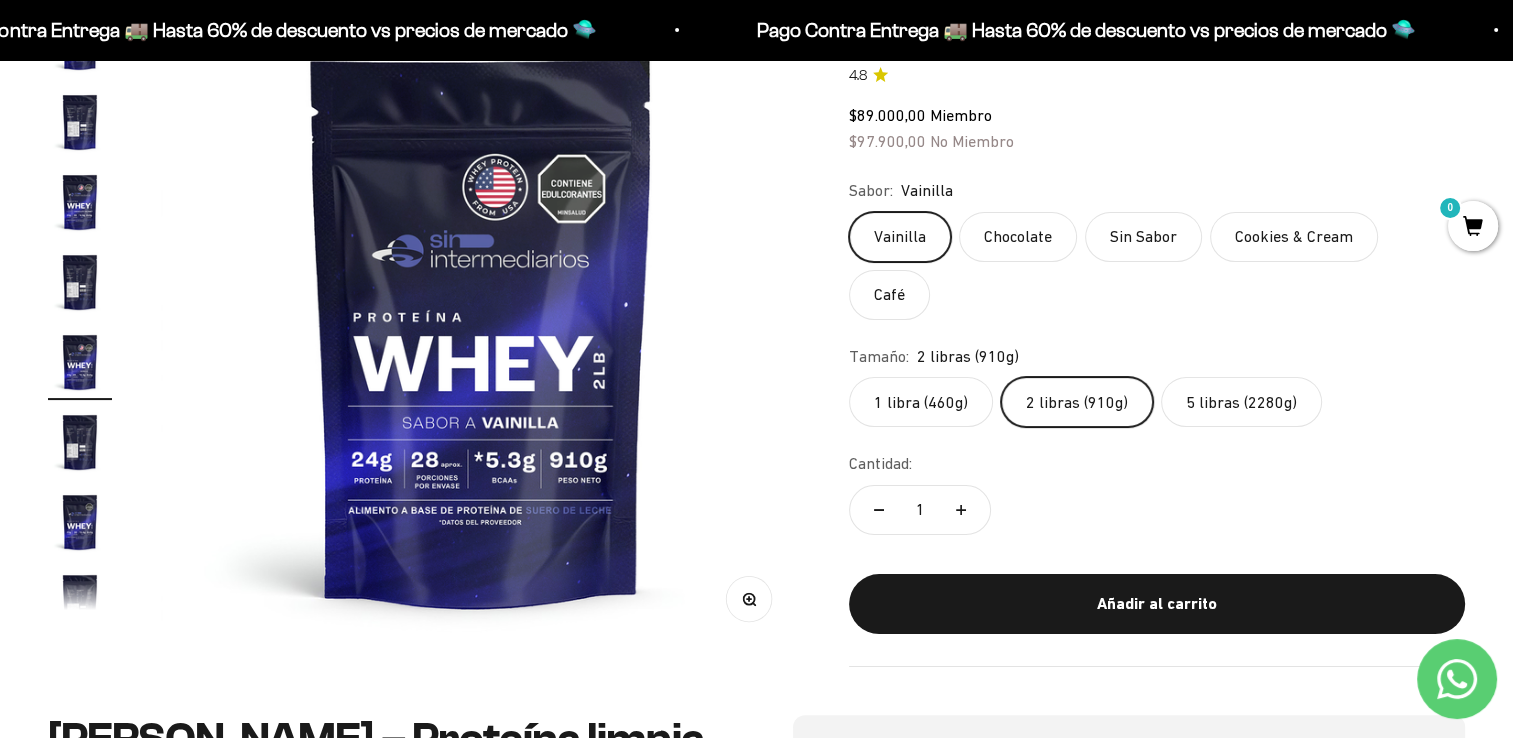click on "Cookies & Cream" 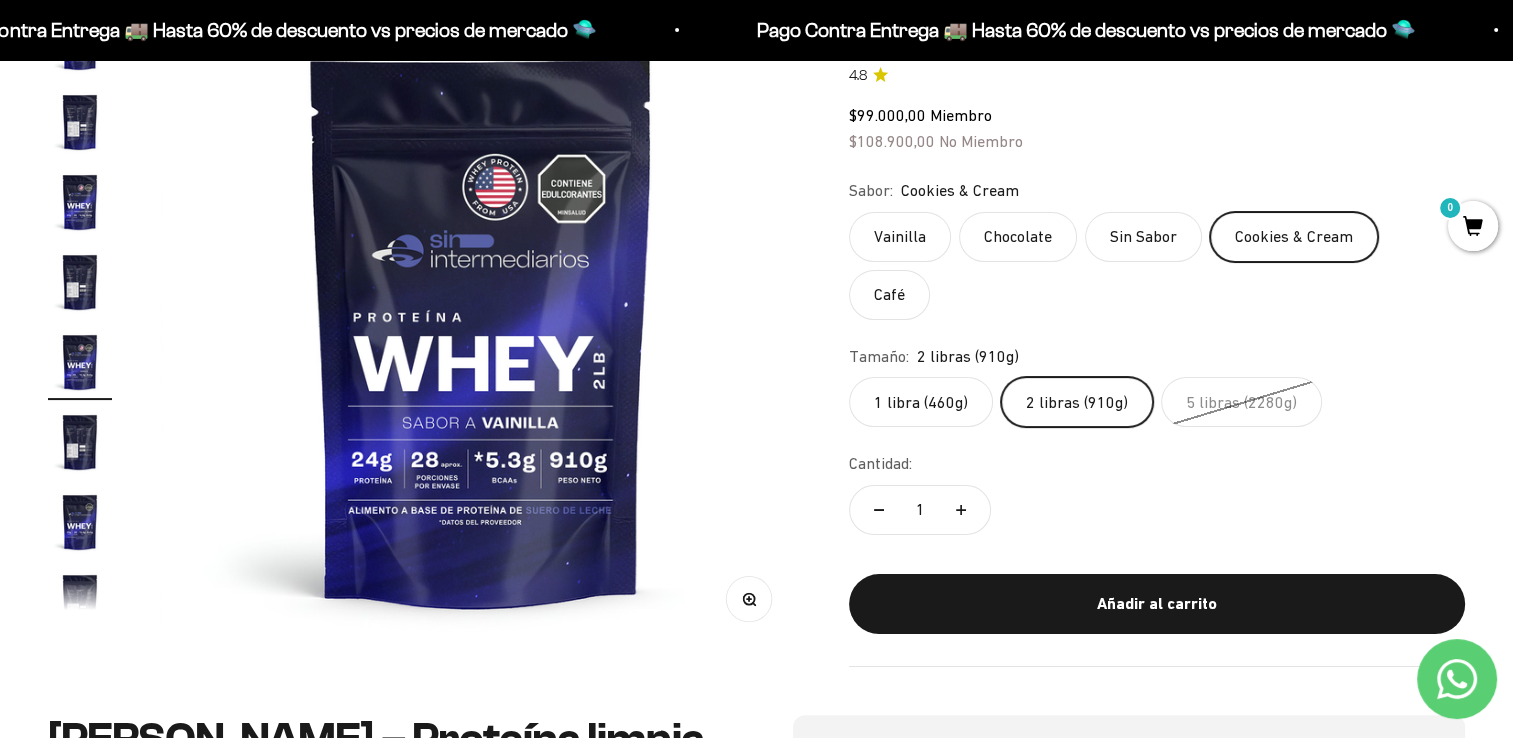 click on "Vainilla" 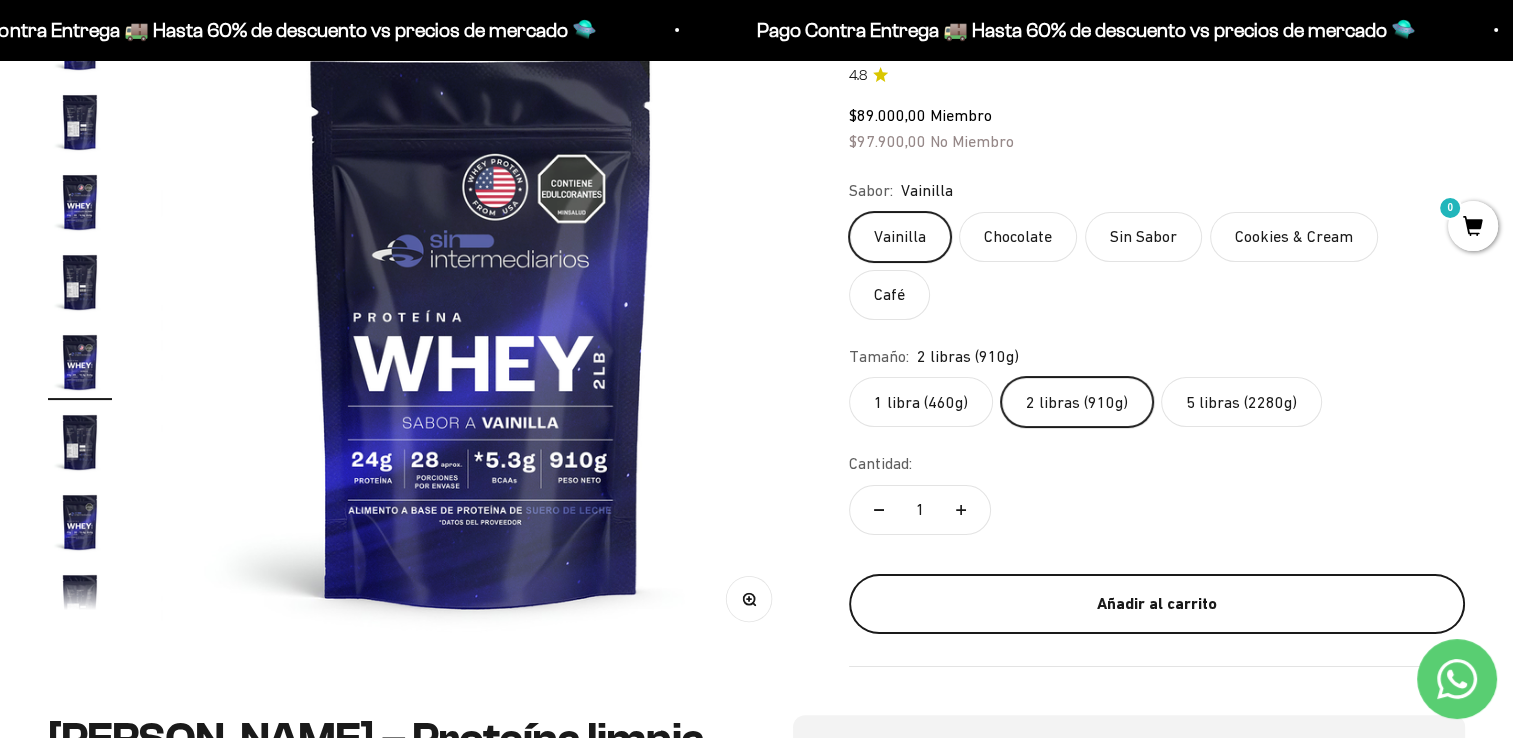 click on "Añadir al carrito" at bounding box center (1157, 604) 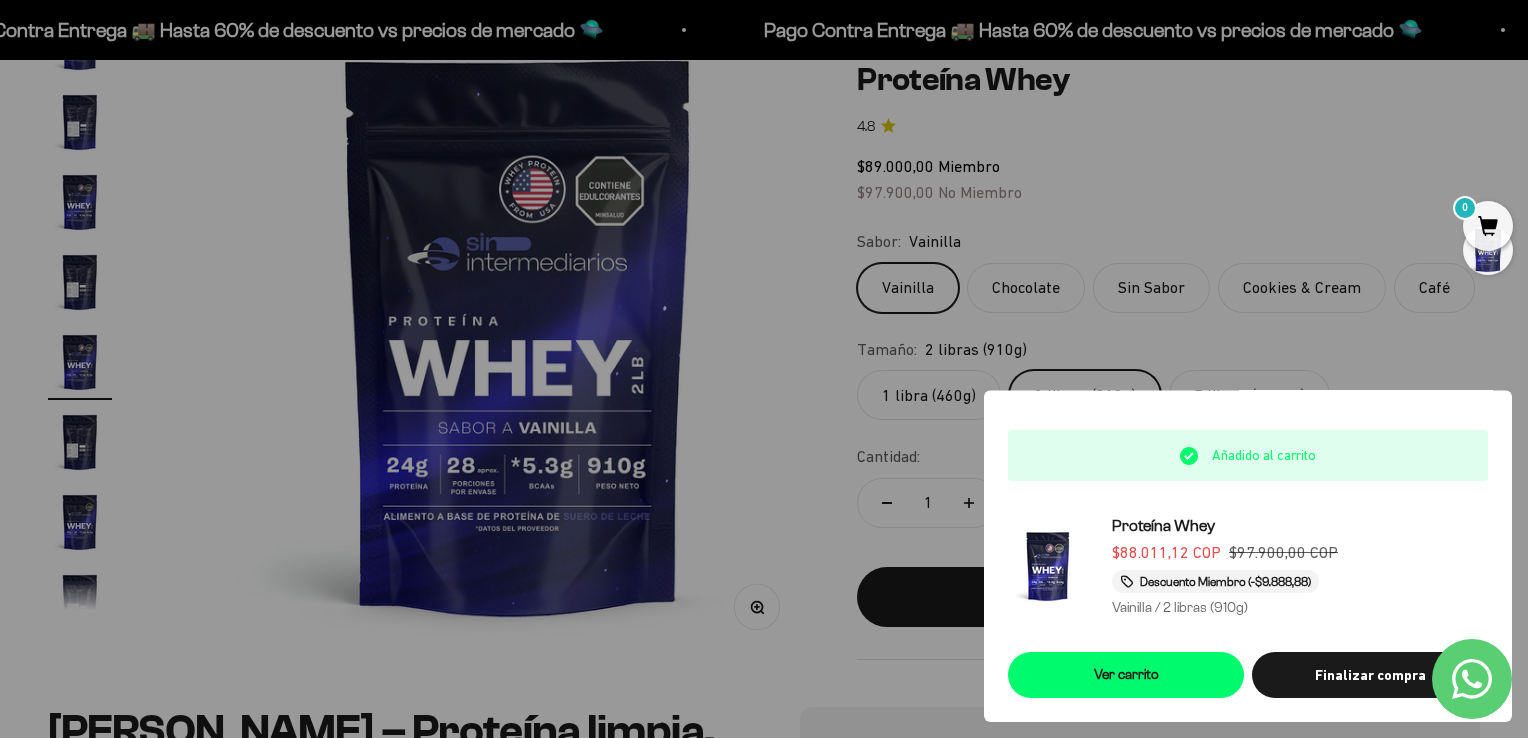 scroll, scrollTop: 0, scrollLeft: 2692, axis: horizontal 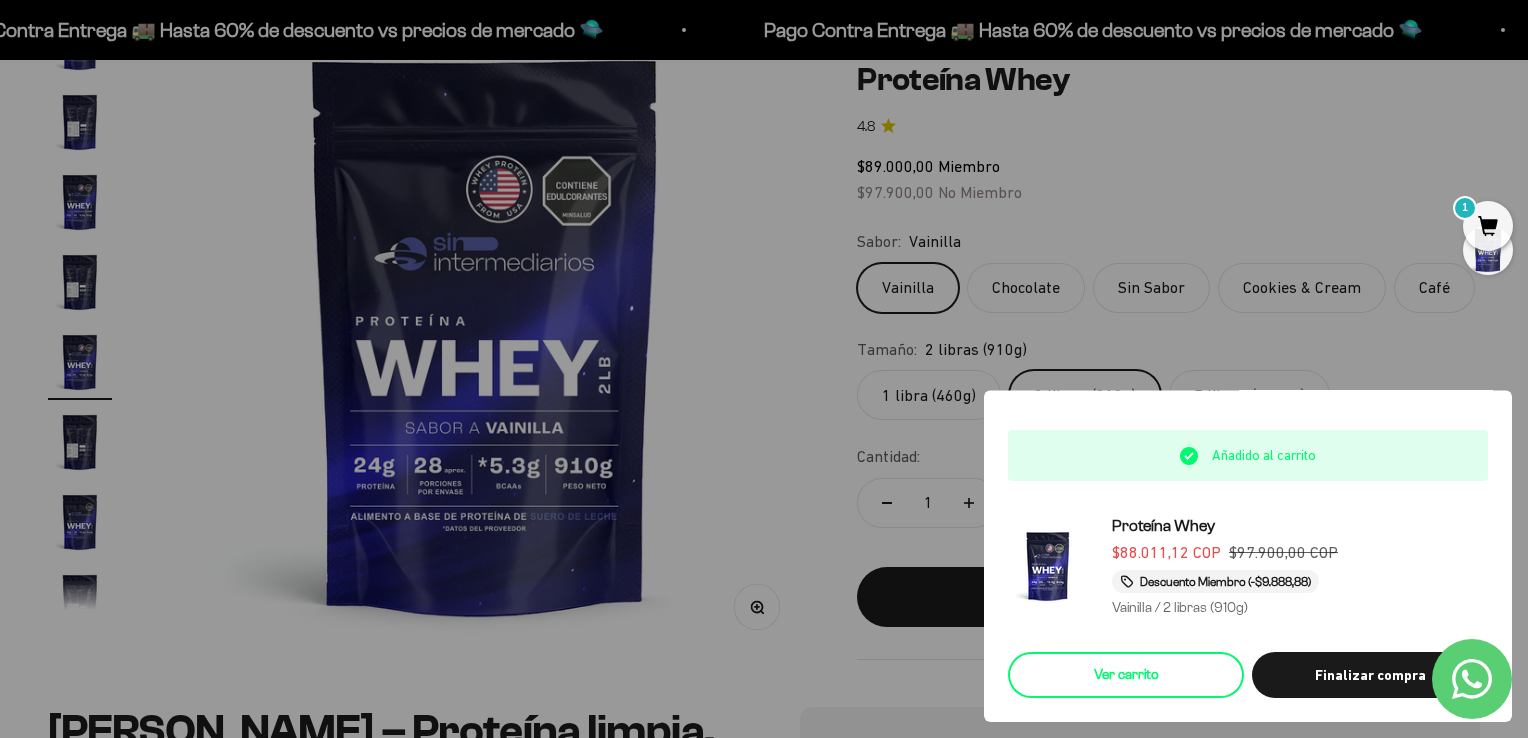 click on "Ver carrito" at bounding box center [1126, 675] 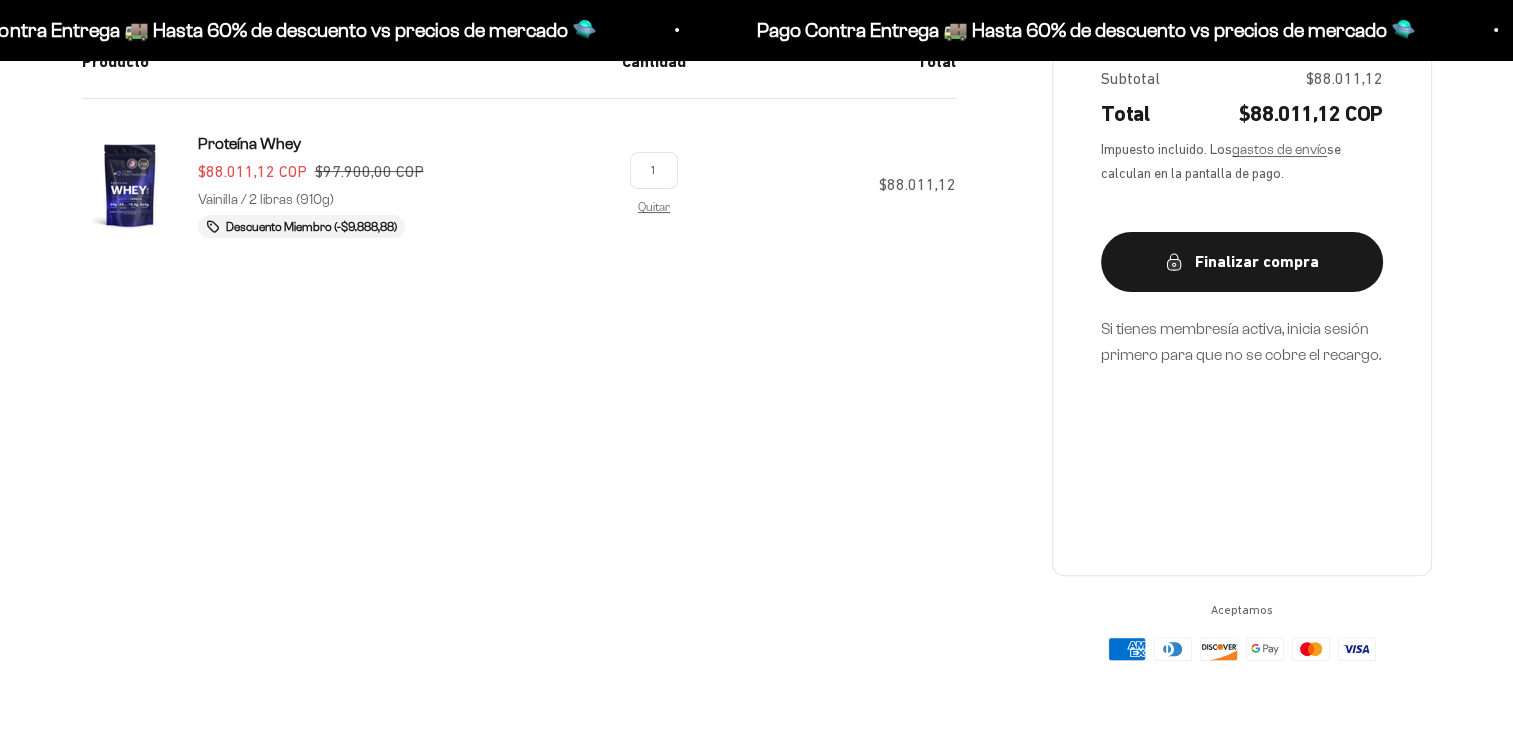 scroll, scrollTop: 292, scrollLeft: 0, axis: vertical 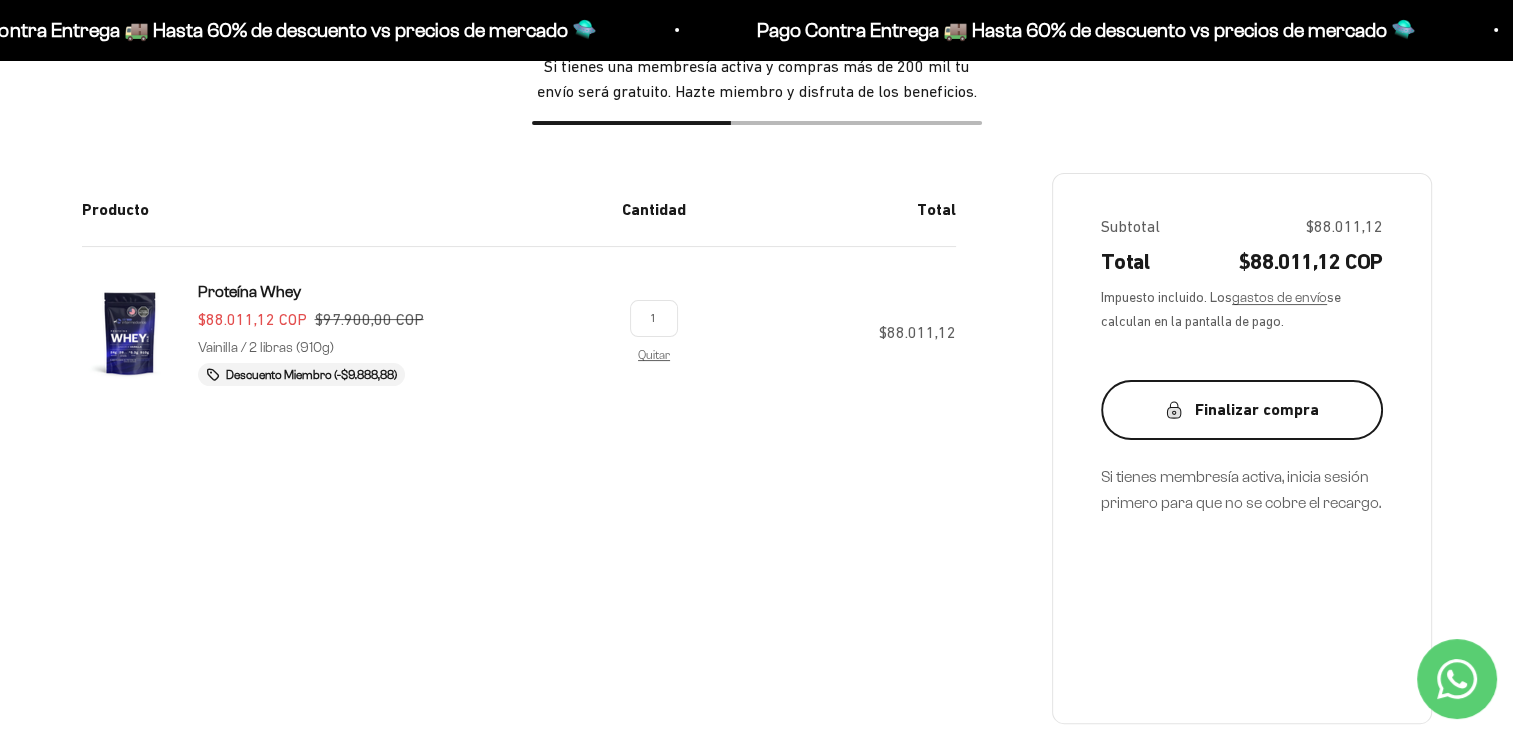 click on "Finalizar compra" at bounding box center [1242, 410] 